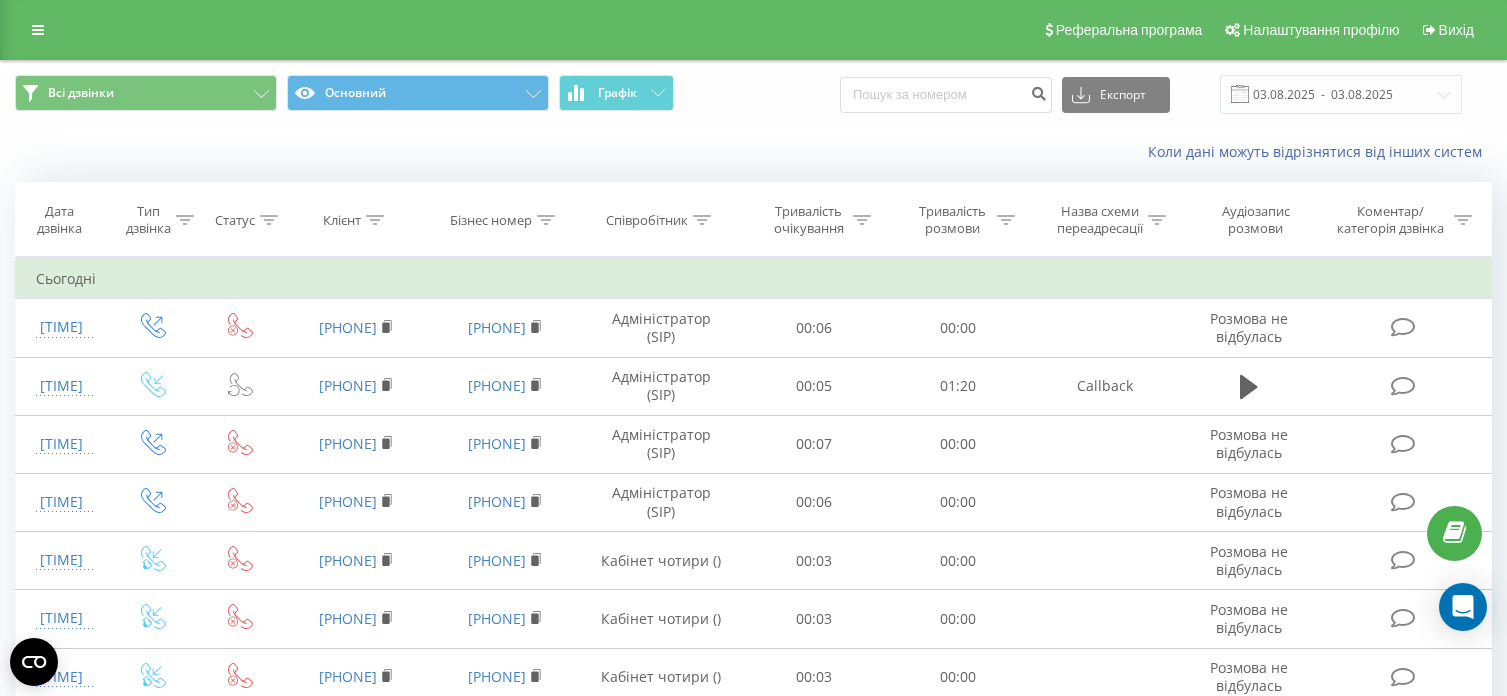 scroll, scrollTop: 0, scrollLeft: 0, axis: both 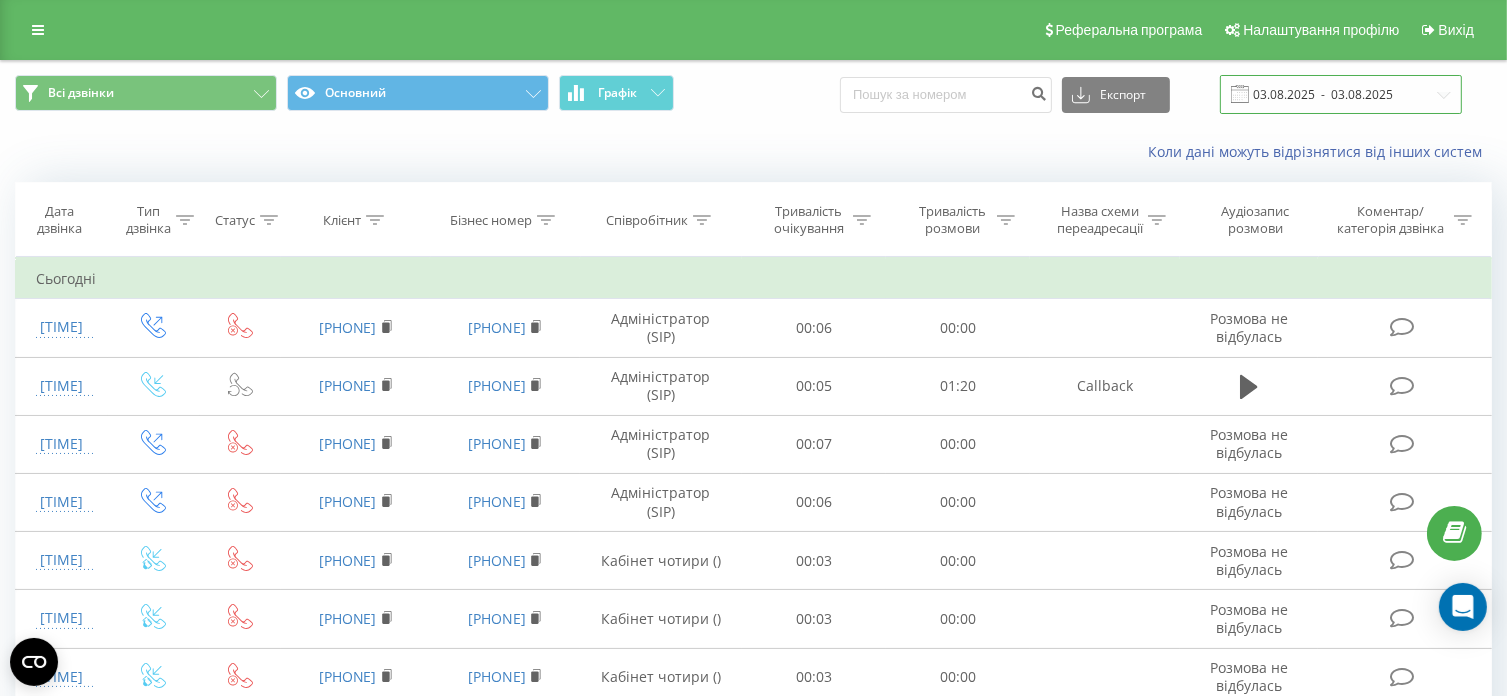 click on "03.08.2025  -  03.08.2025" at bounding box center [1341, 94] 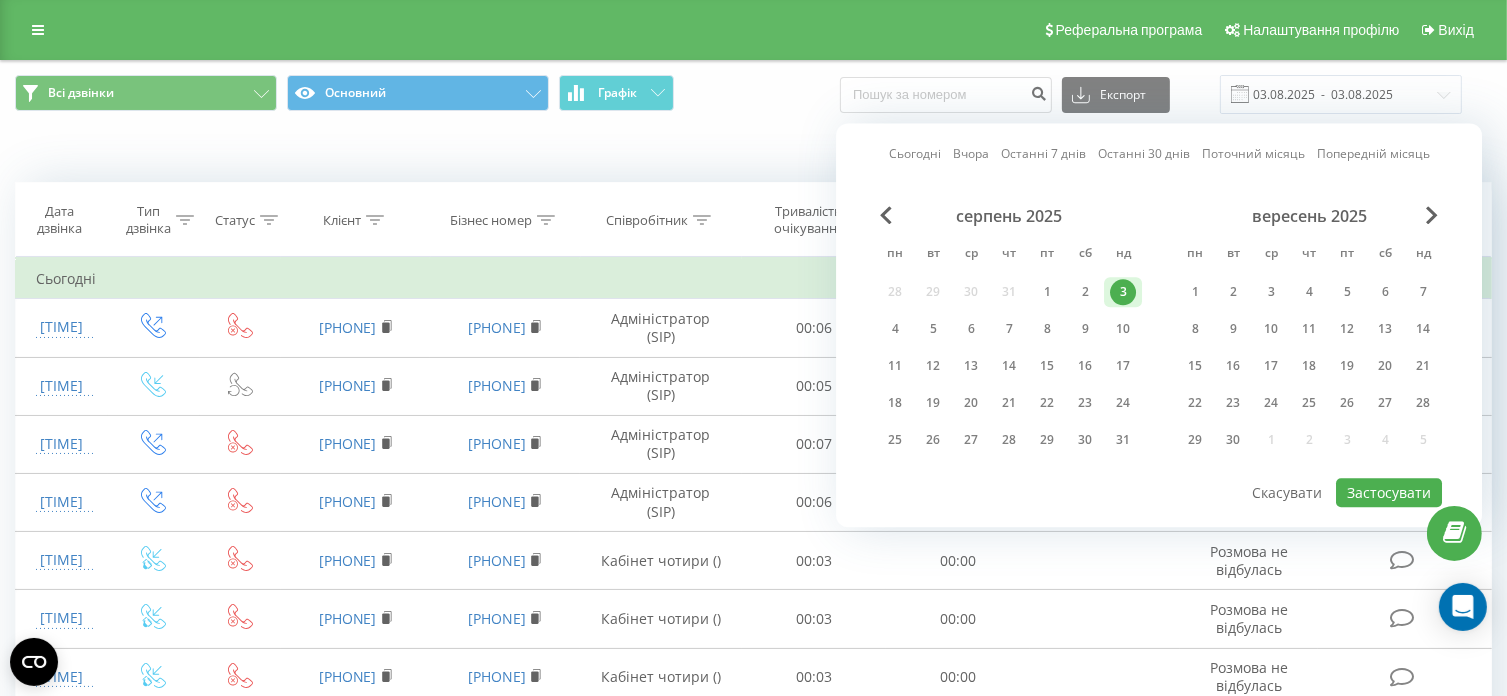 drag, startPoint x: 1123, startPoint y: 287, endPoint x: 1151, endPoint y: 296, distance: 29.410883 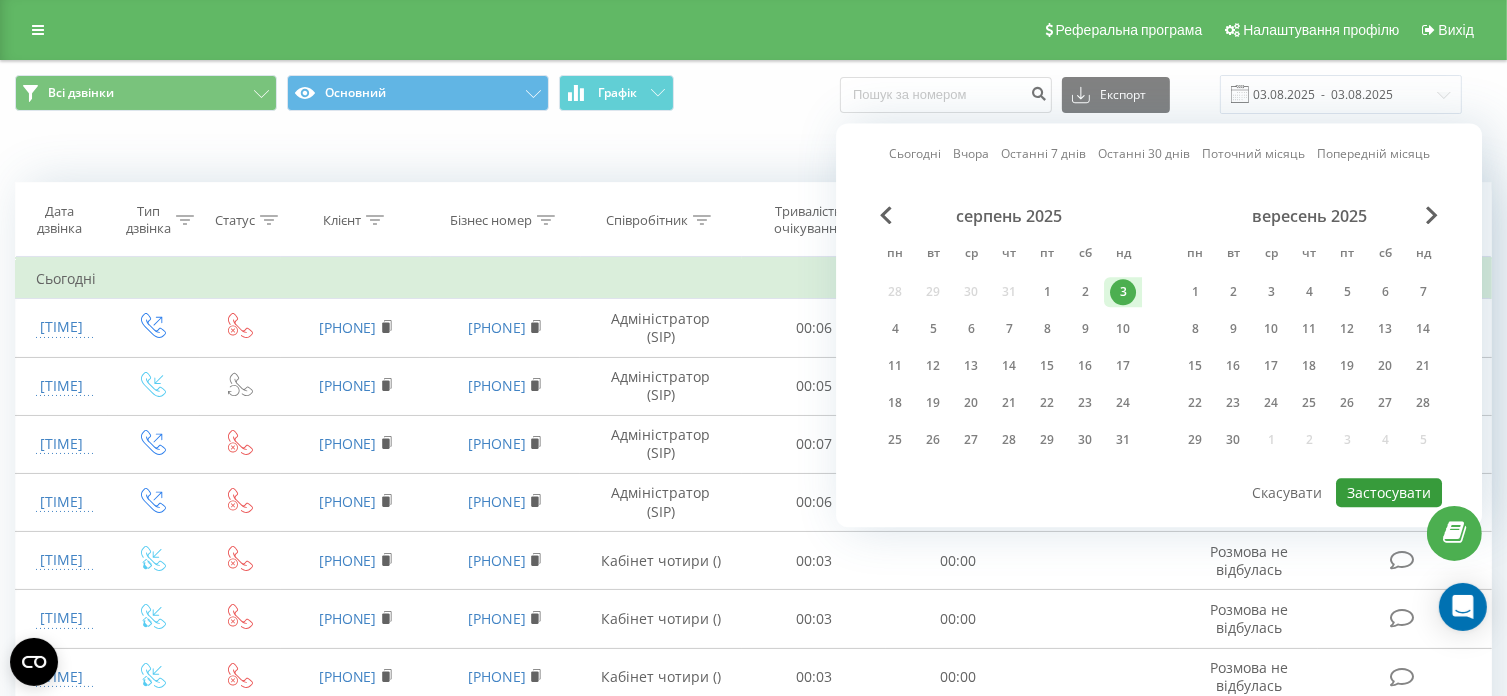 click on "Застосувати" at bounding box center (1389, 492) 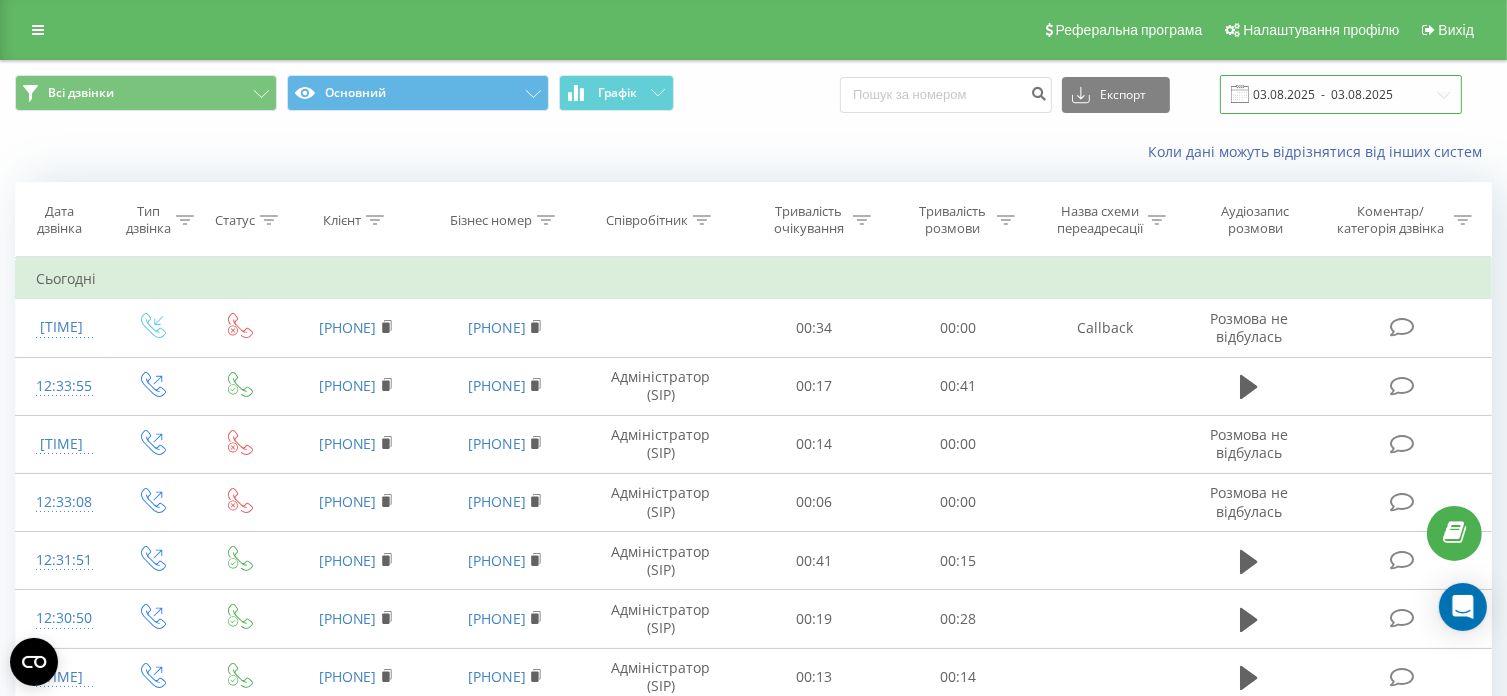 click on "03.08.2025  -  03.08.2025" at bounding box center [1341, 94] 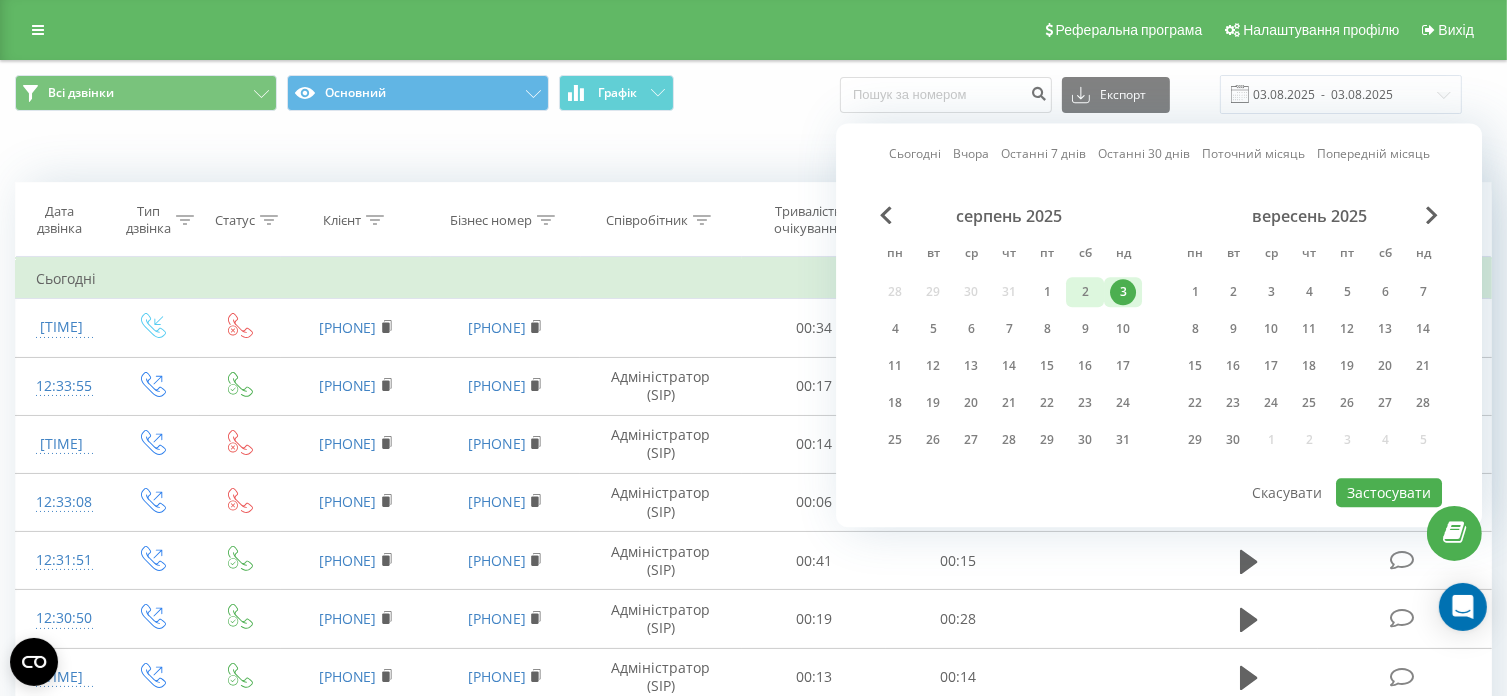 click on "2" at bounding box center [1085, 292] 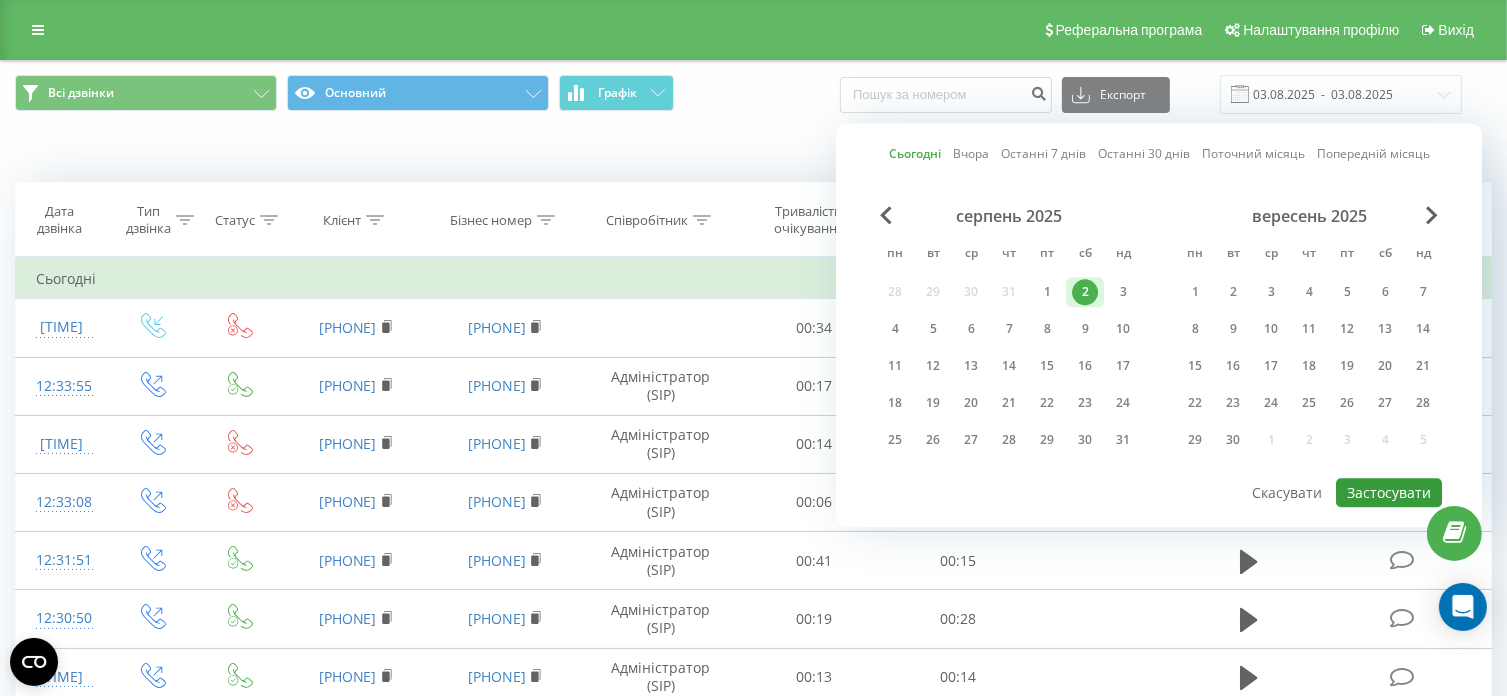 click on "Застосувати" at bounding box center [1389, 492] 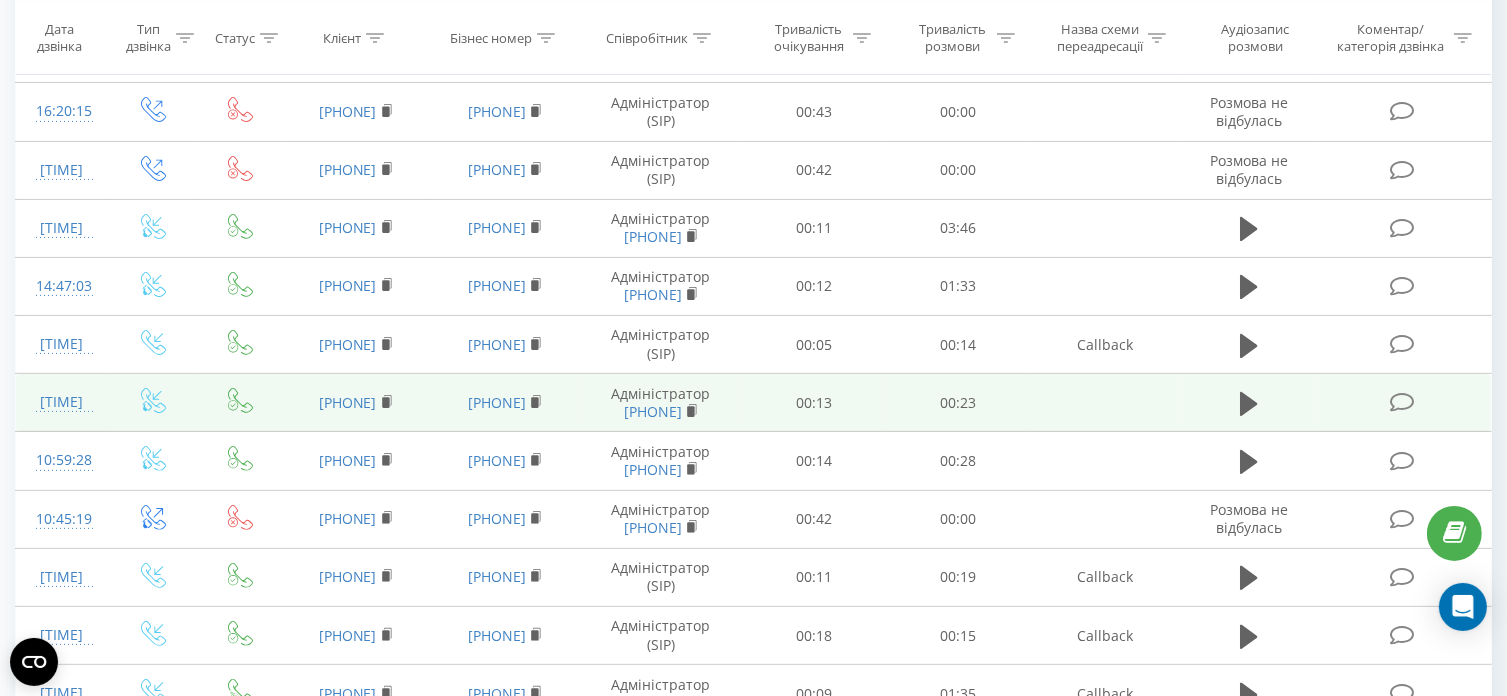 scroll, scrollTop: 720, scrollLeft: 0, axis: vertical 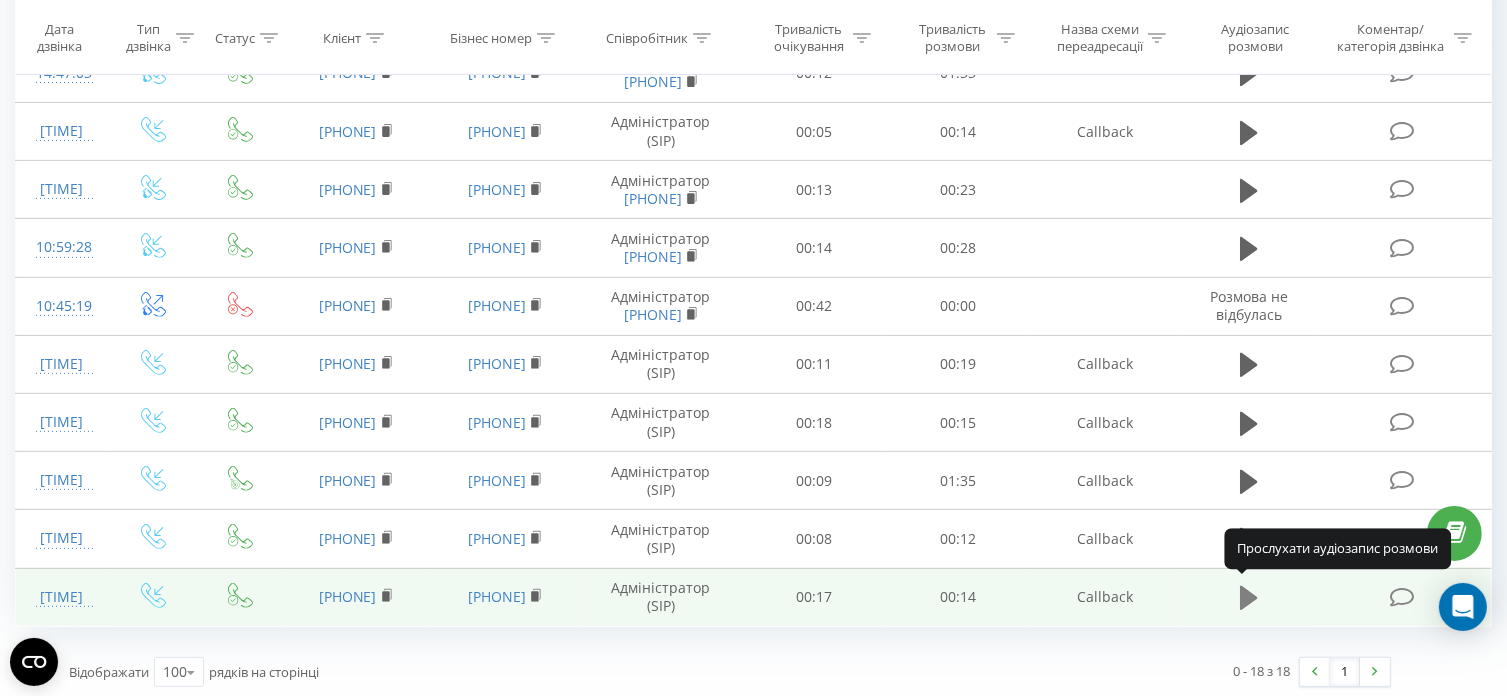 click 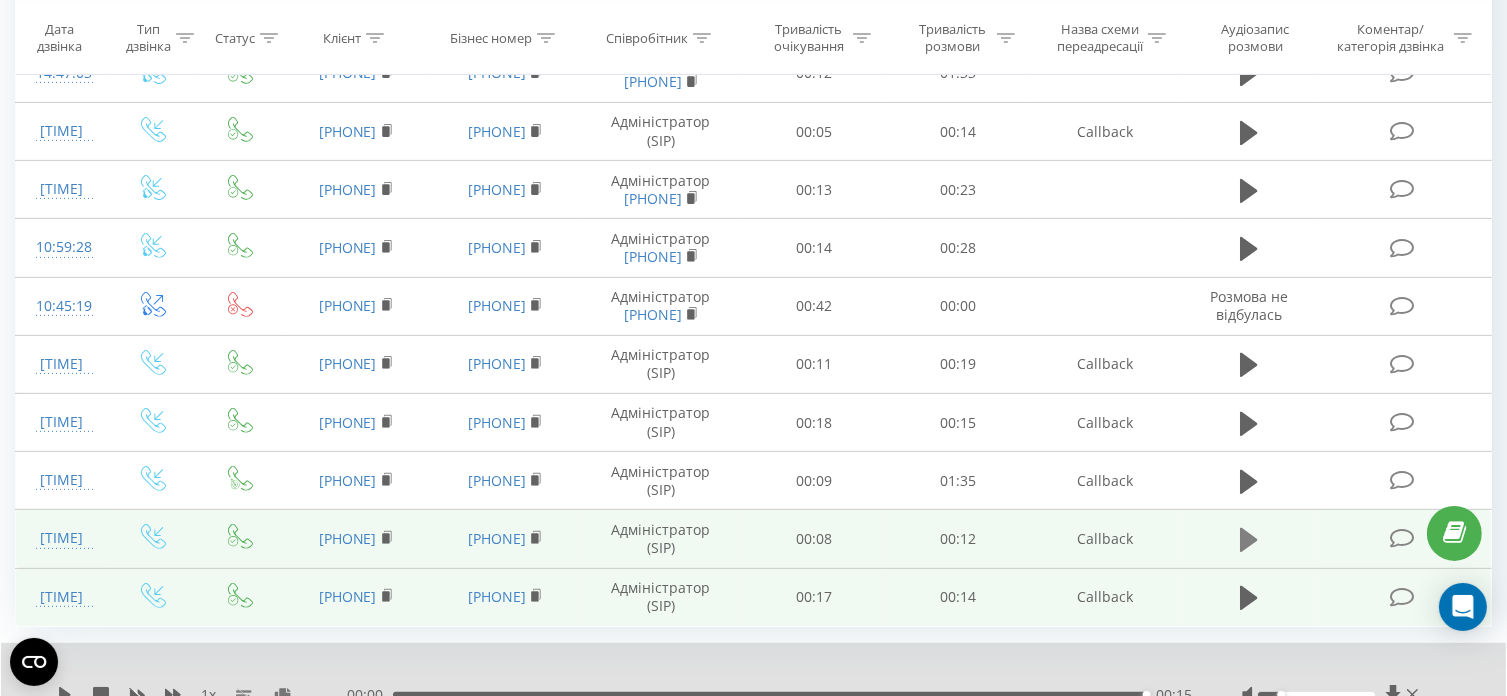 click 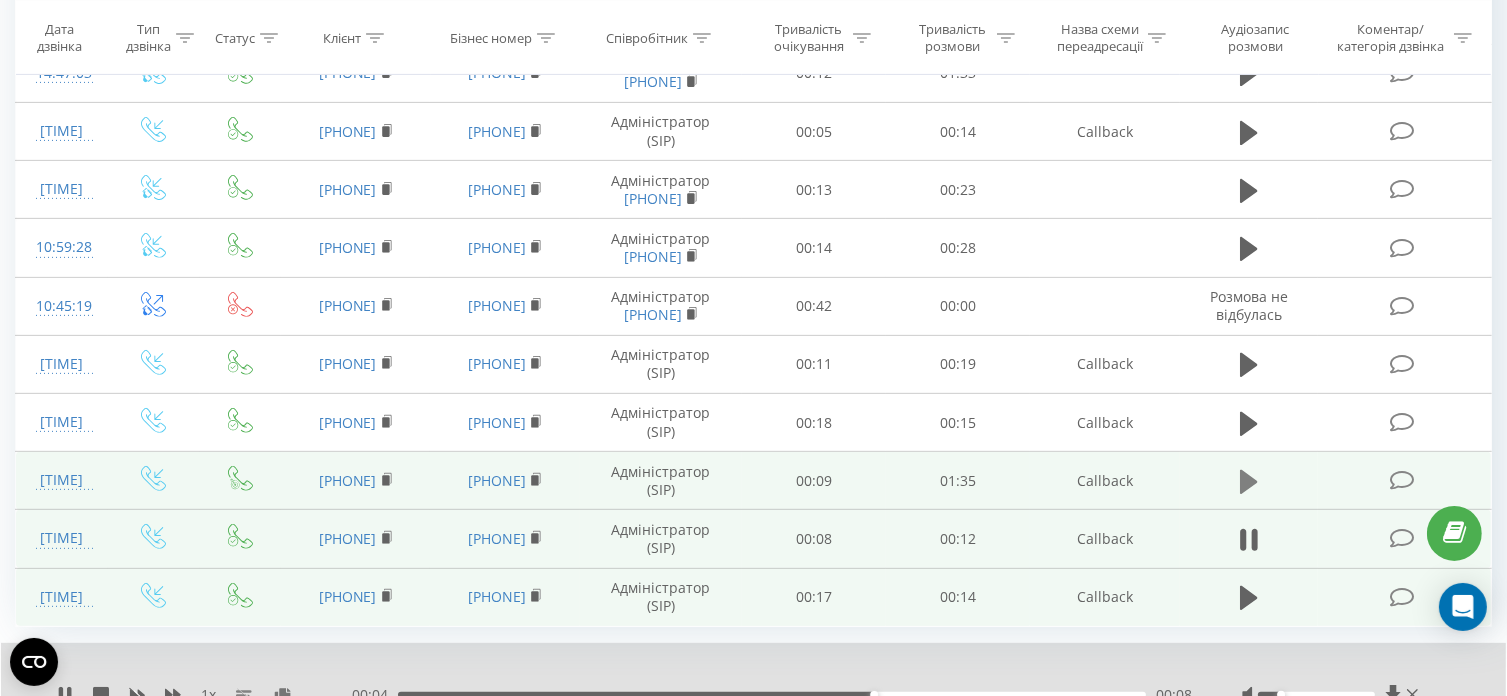 click 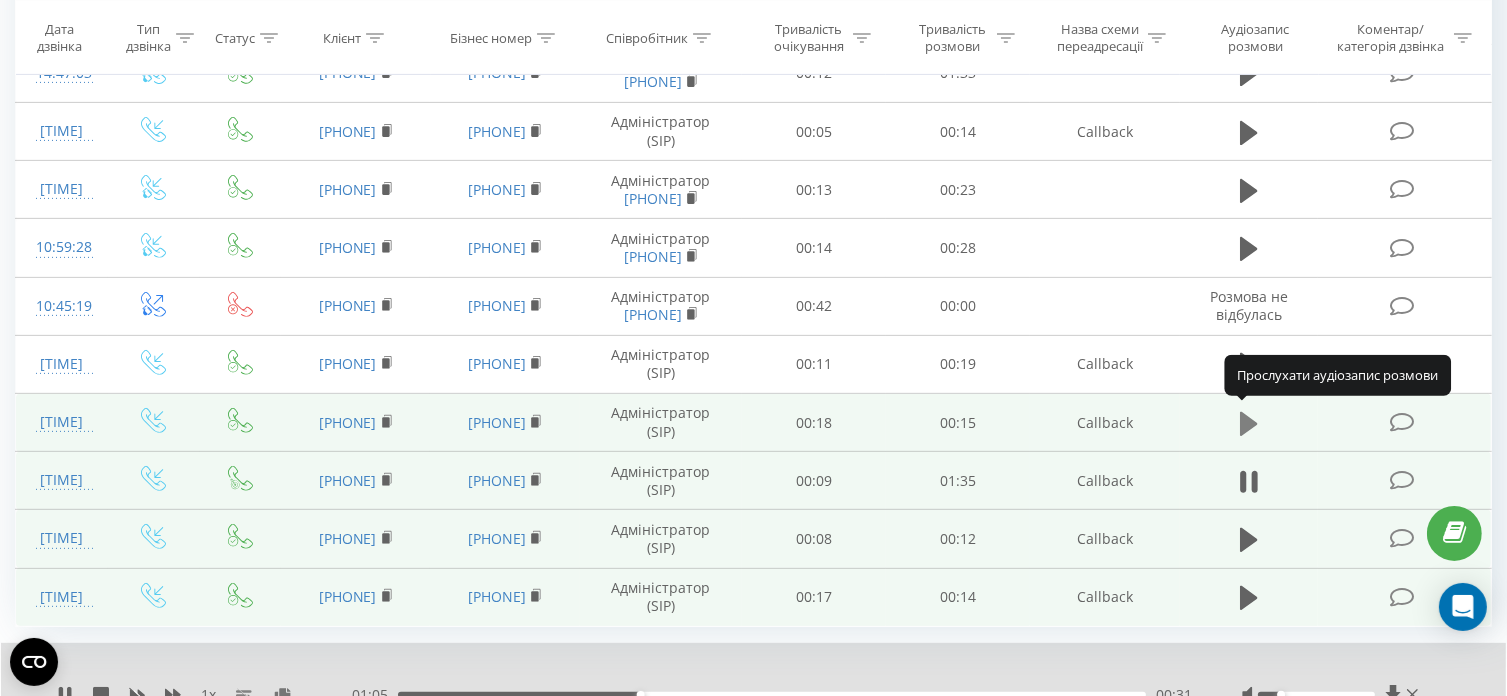 click 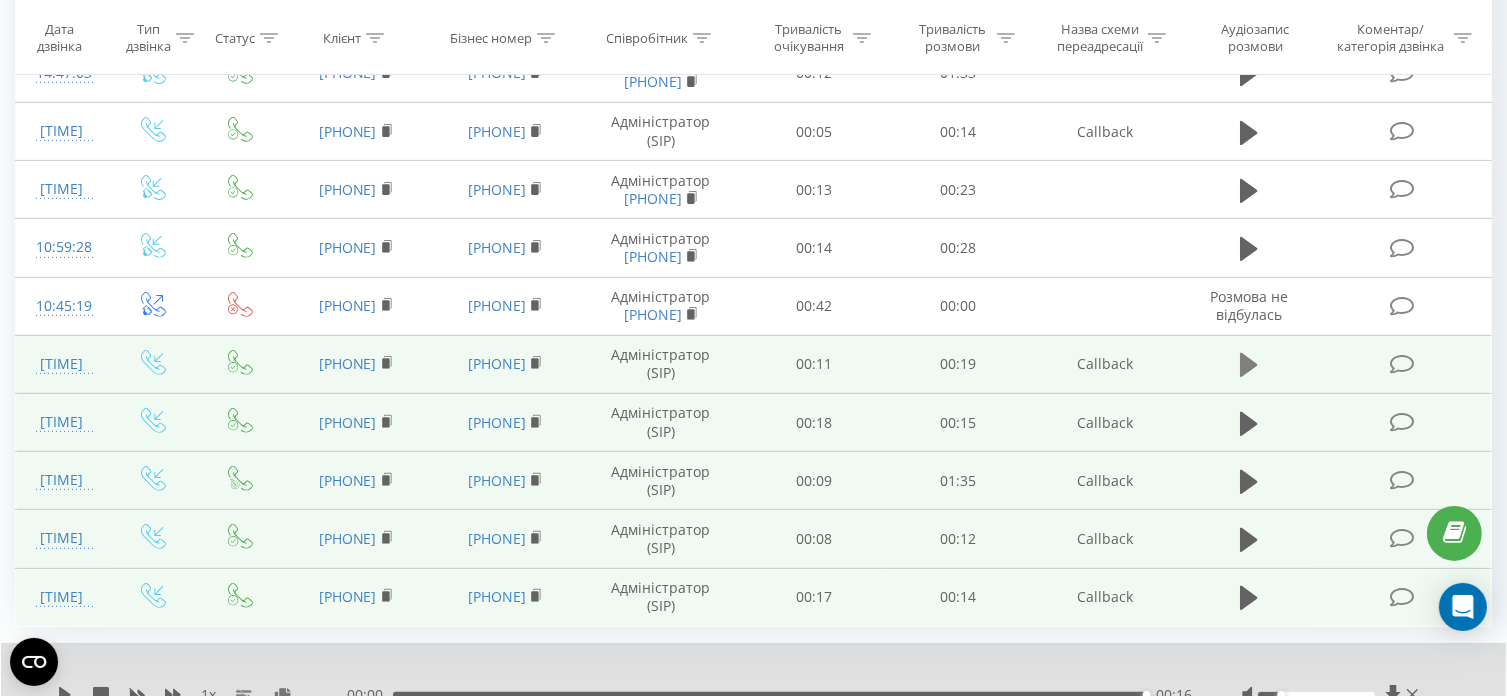 click 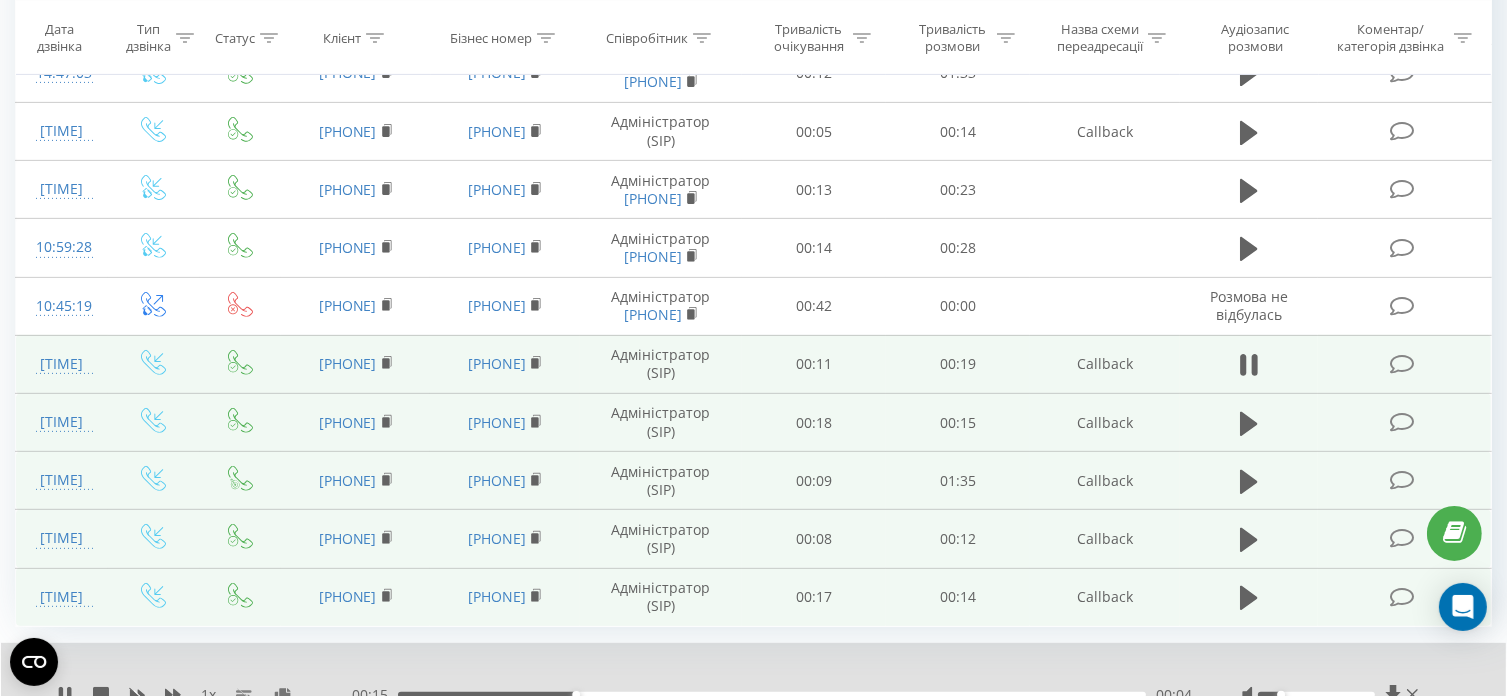 click at bounding box center (1332, 695) 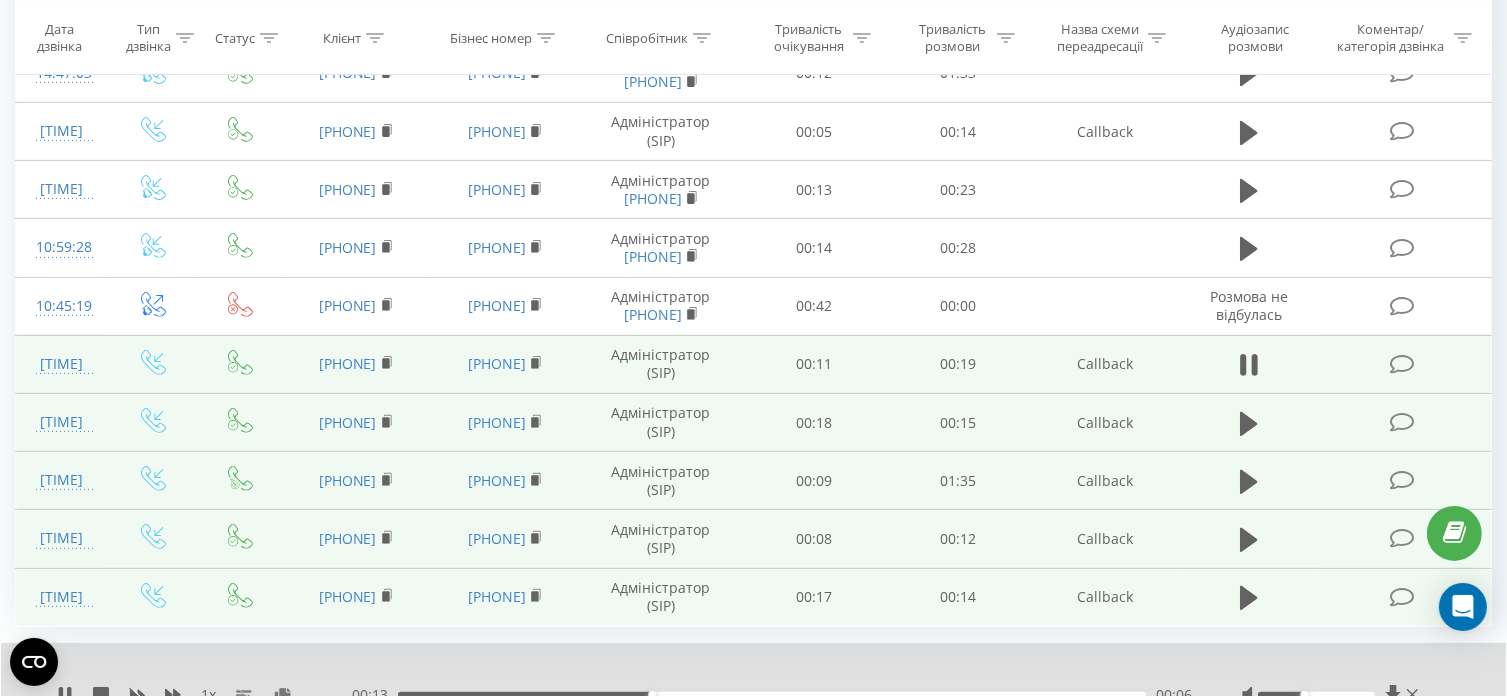 click at bounding box center (1316, 695) 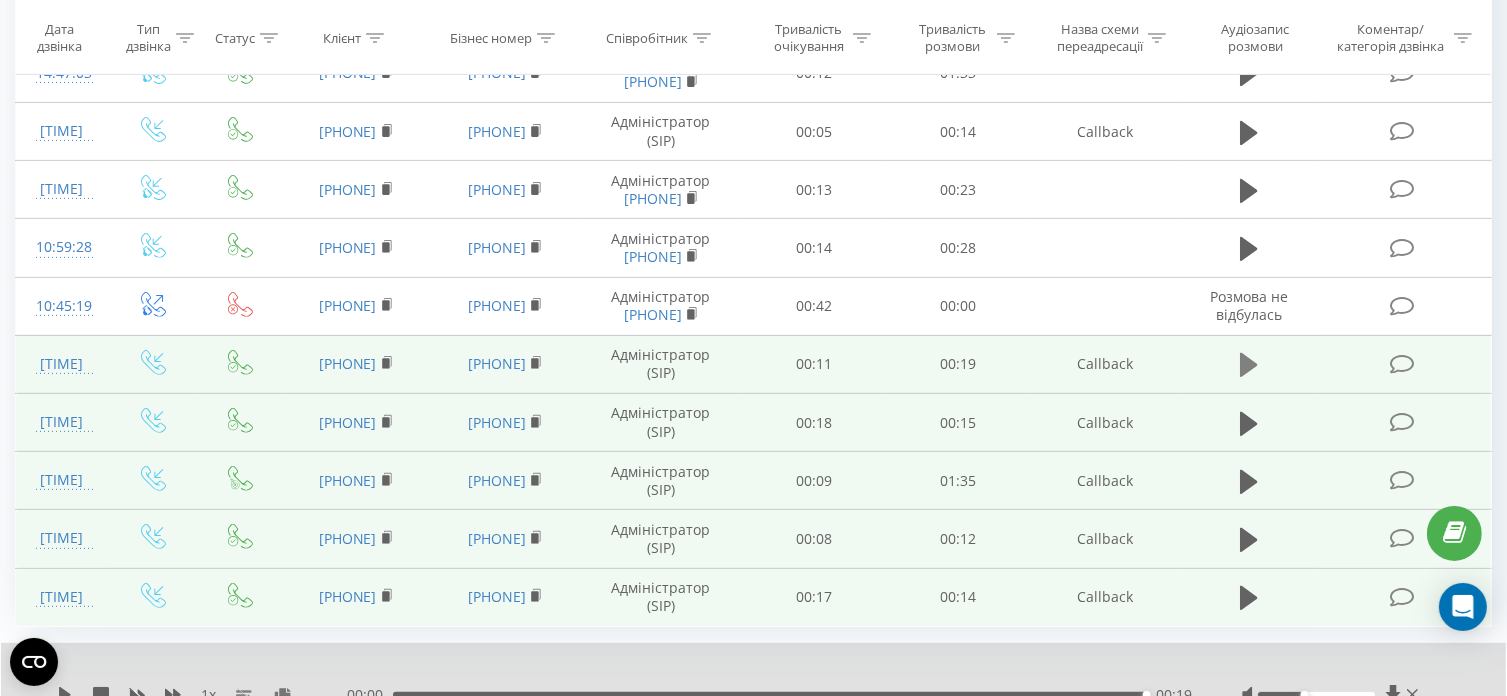 click 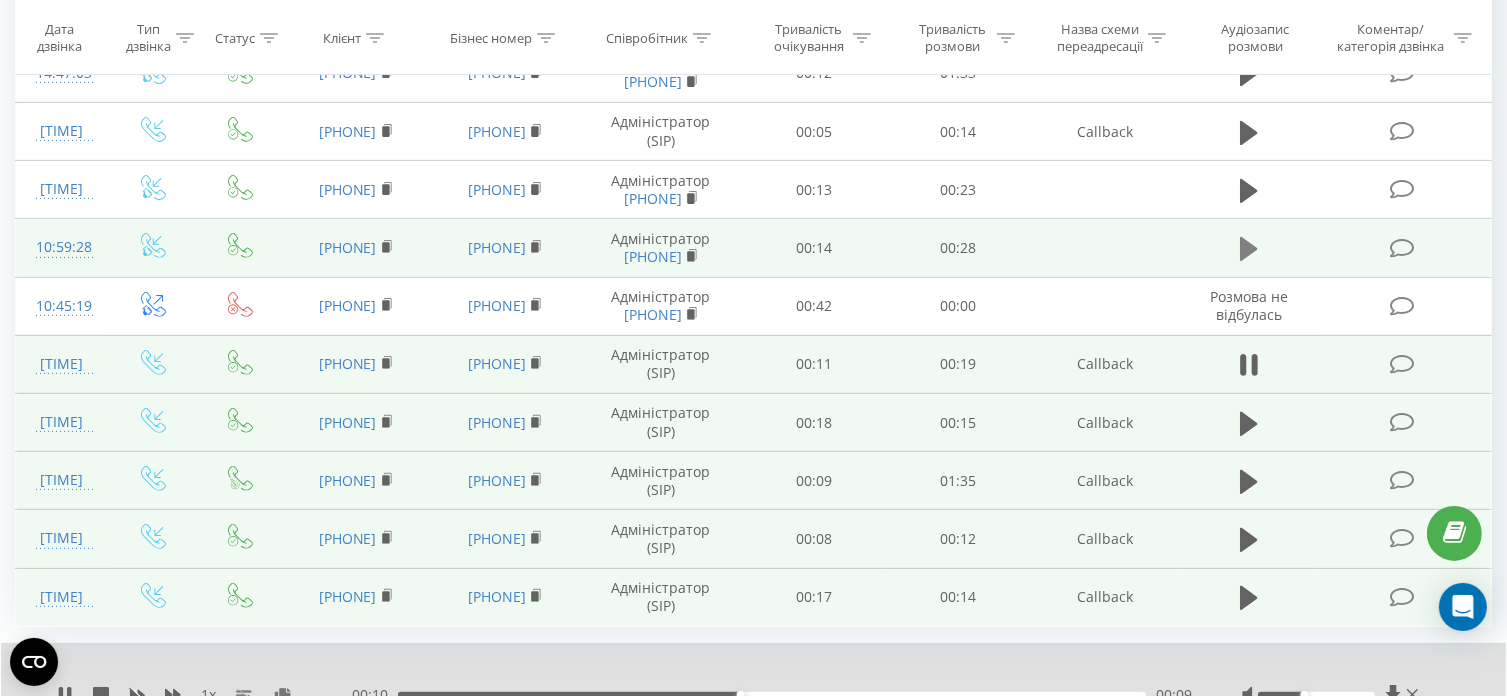 click 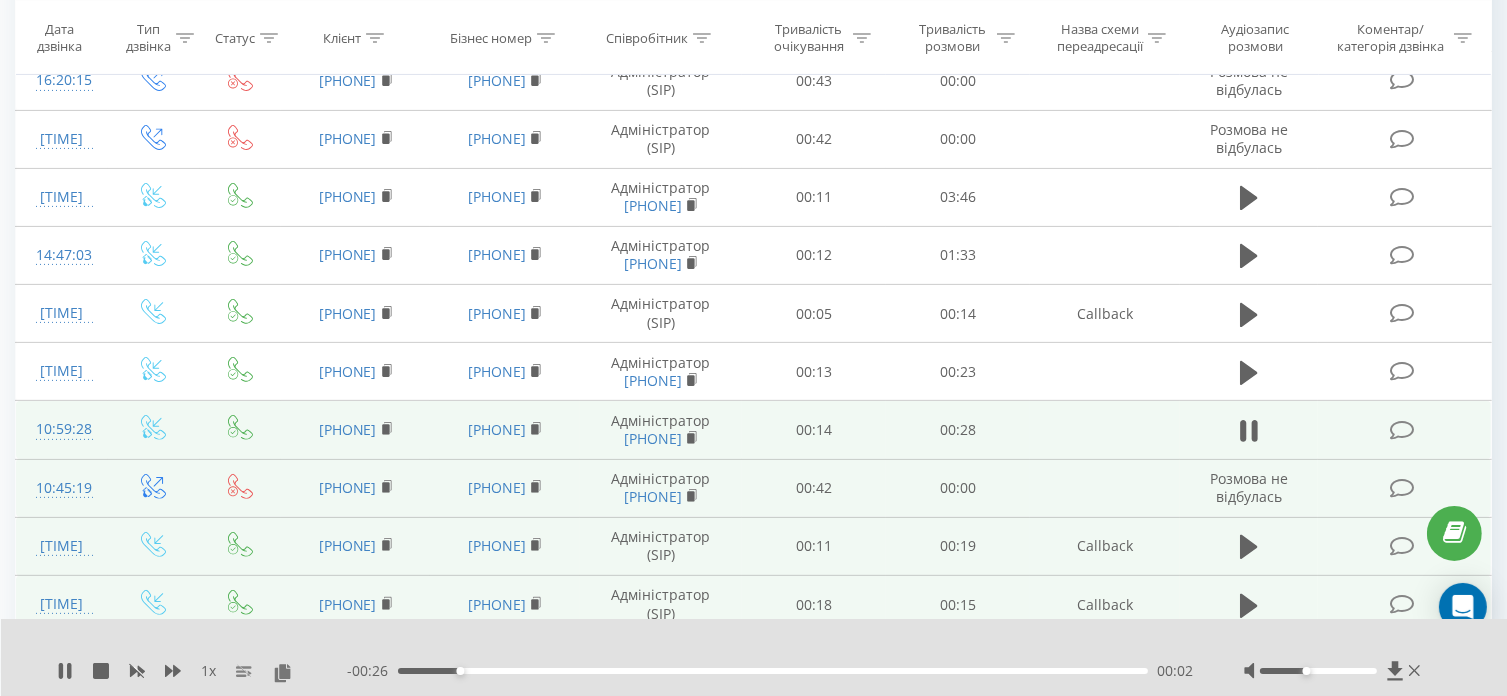 scroll, scrollTop: 520, scrollLeft: 0, axis: vertical 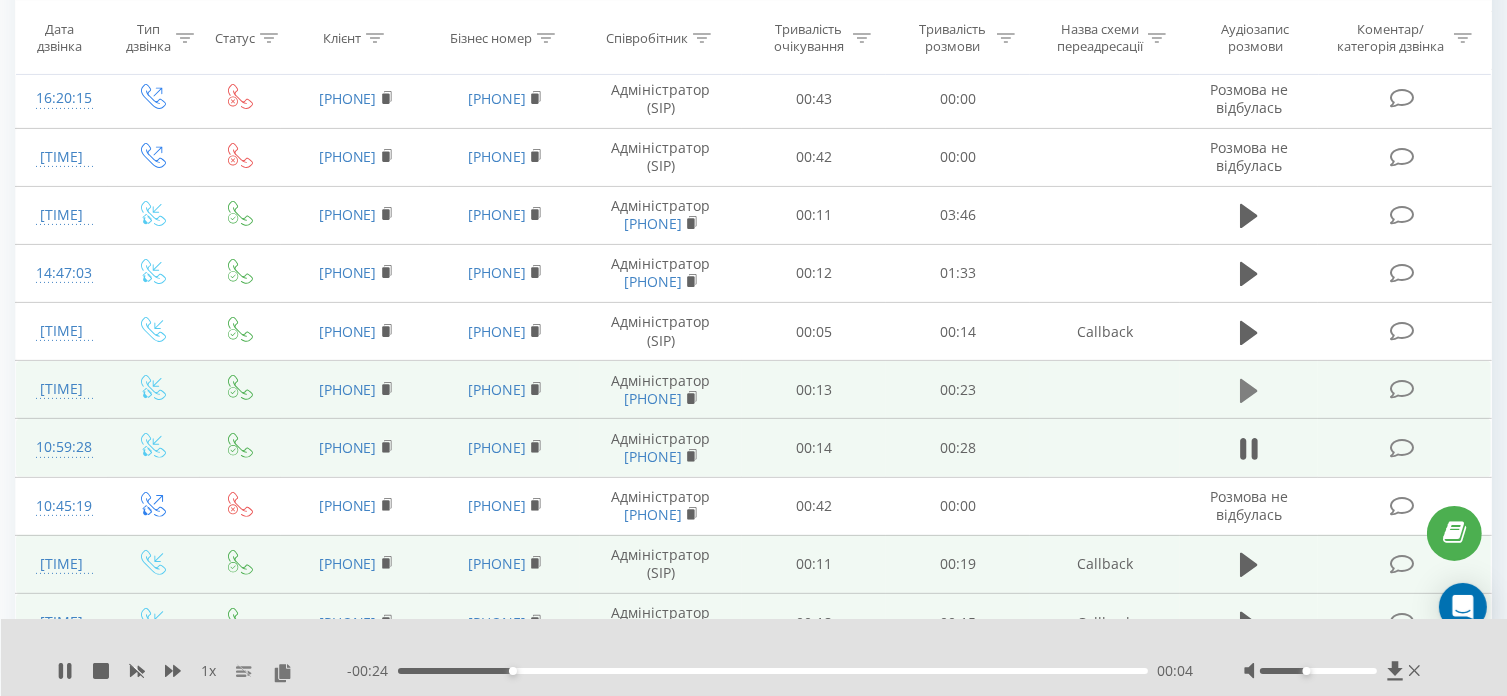 click 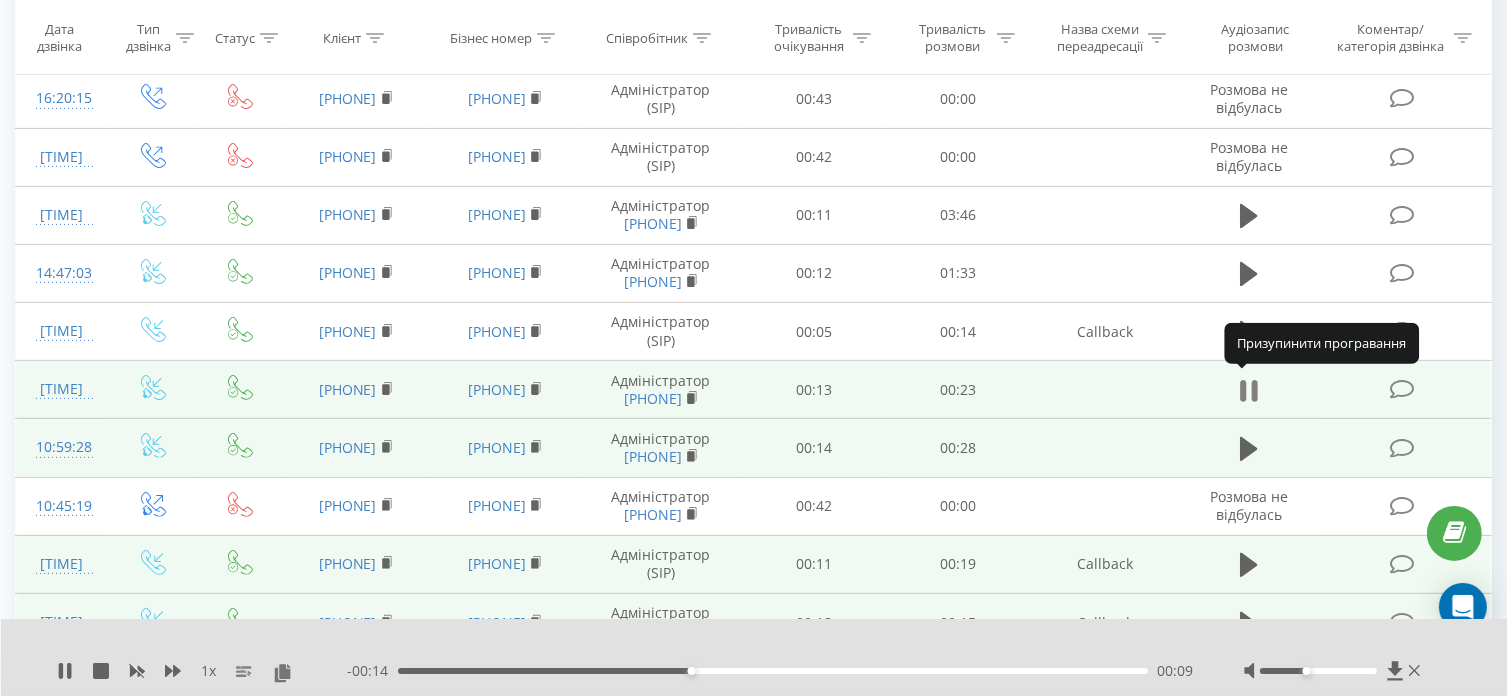 click 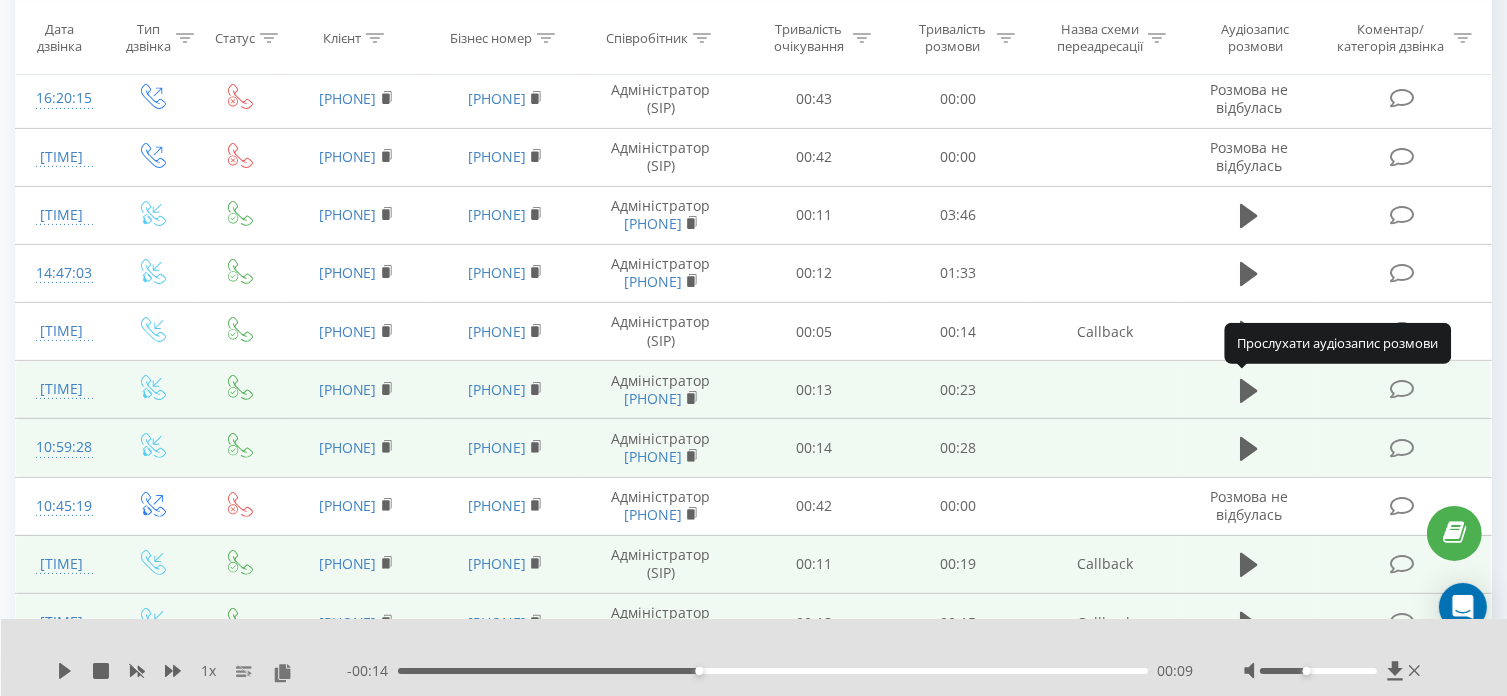 click 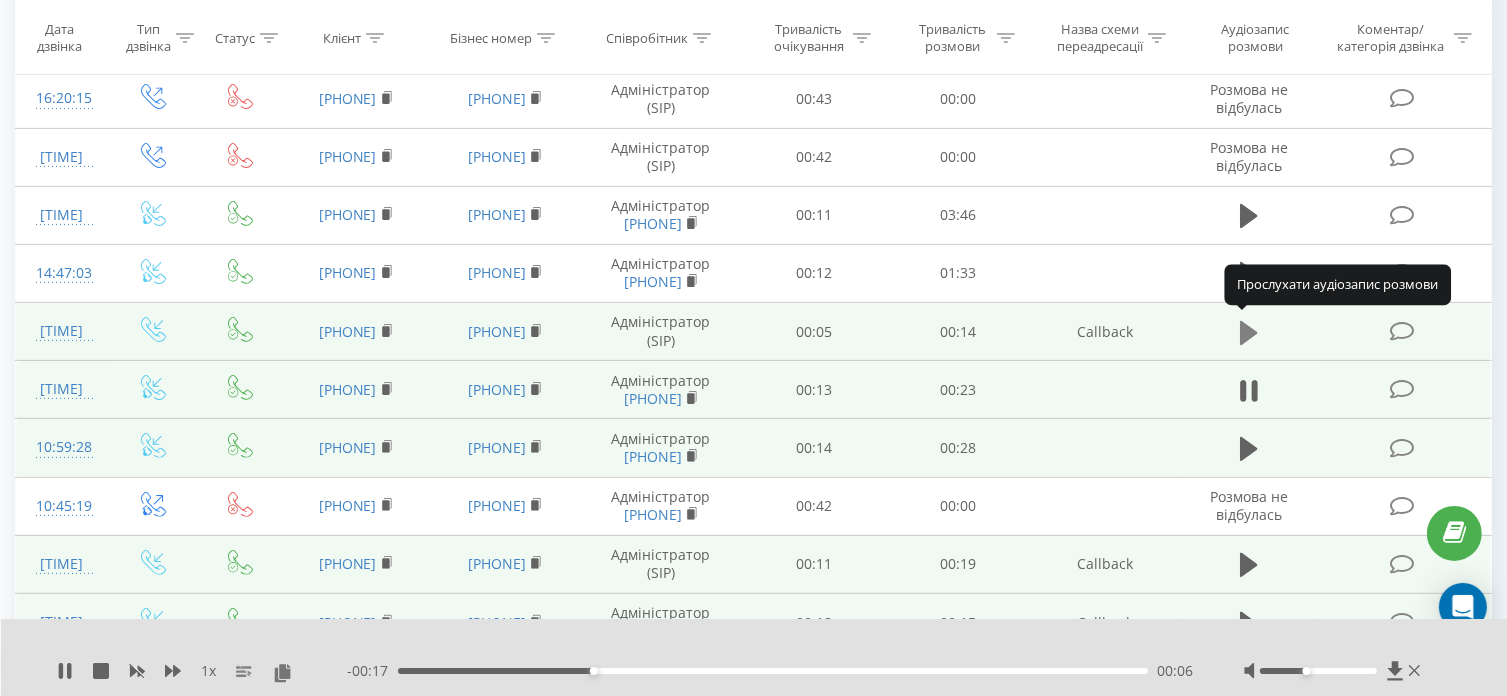 click 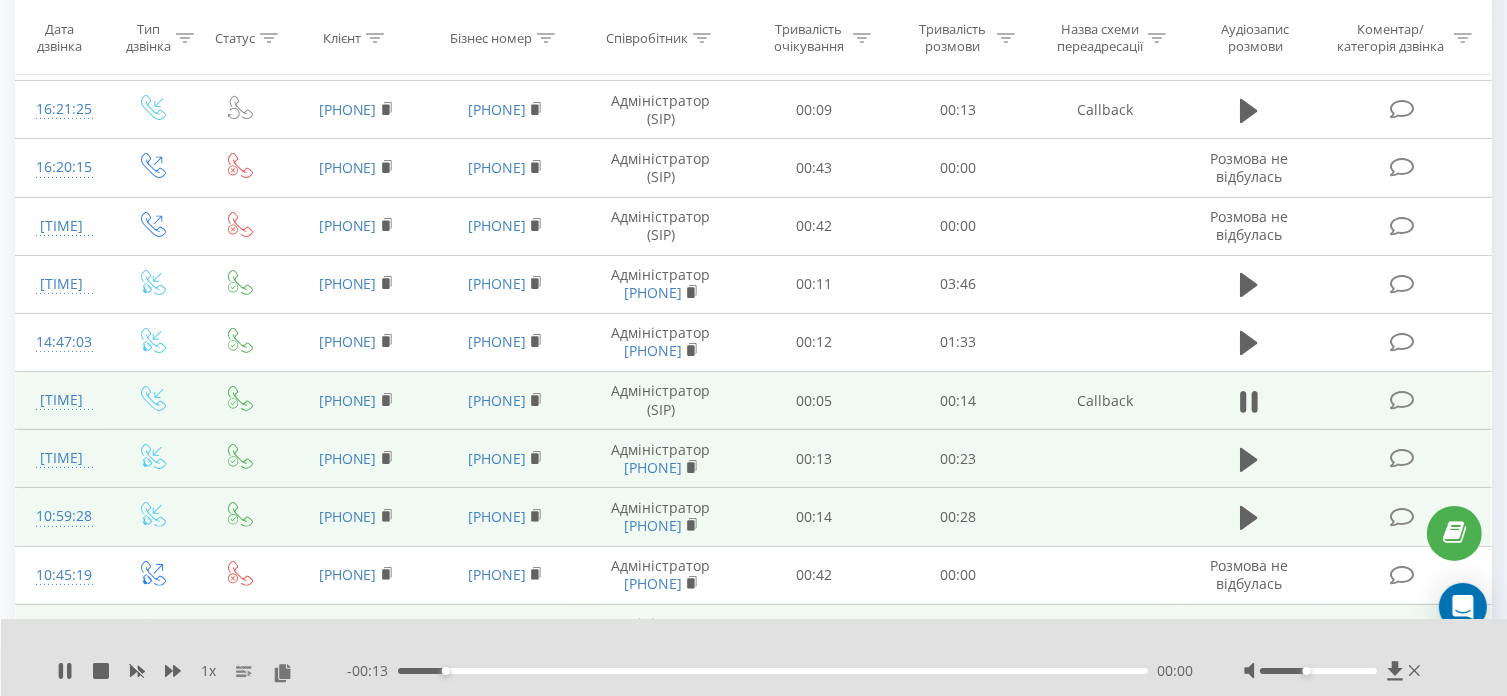 scroll, scrollTop: 420, scrollLeft: 0, axis: vertical 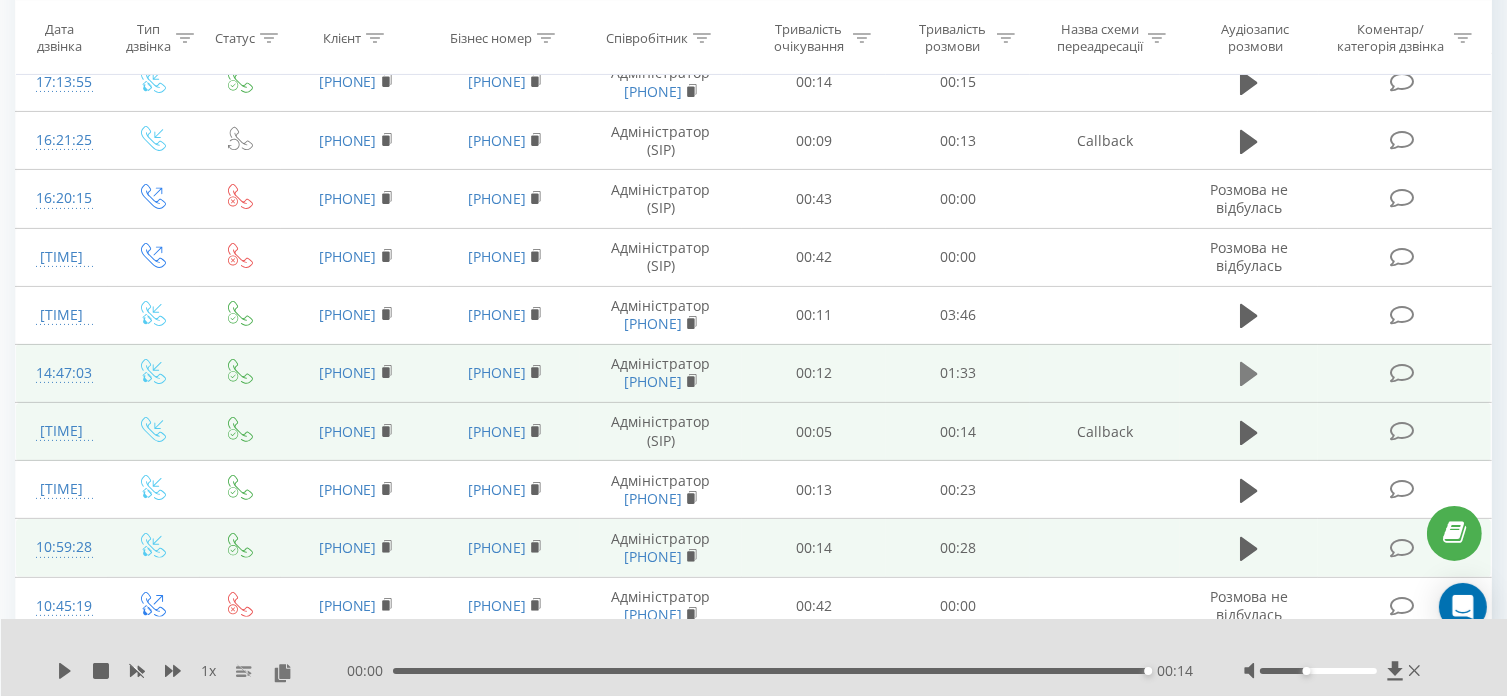 click 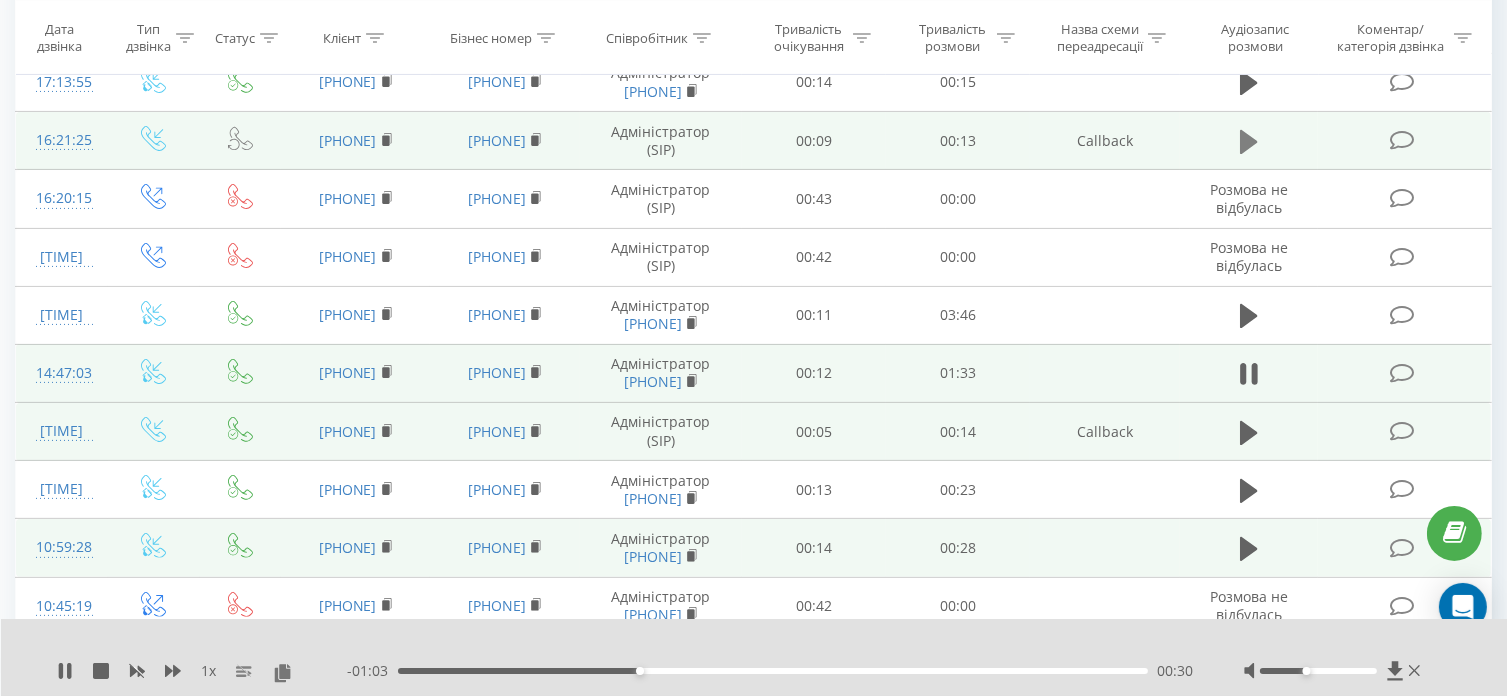 click 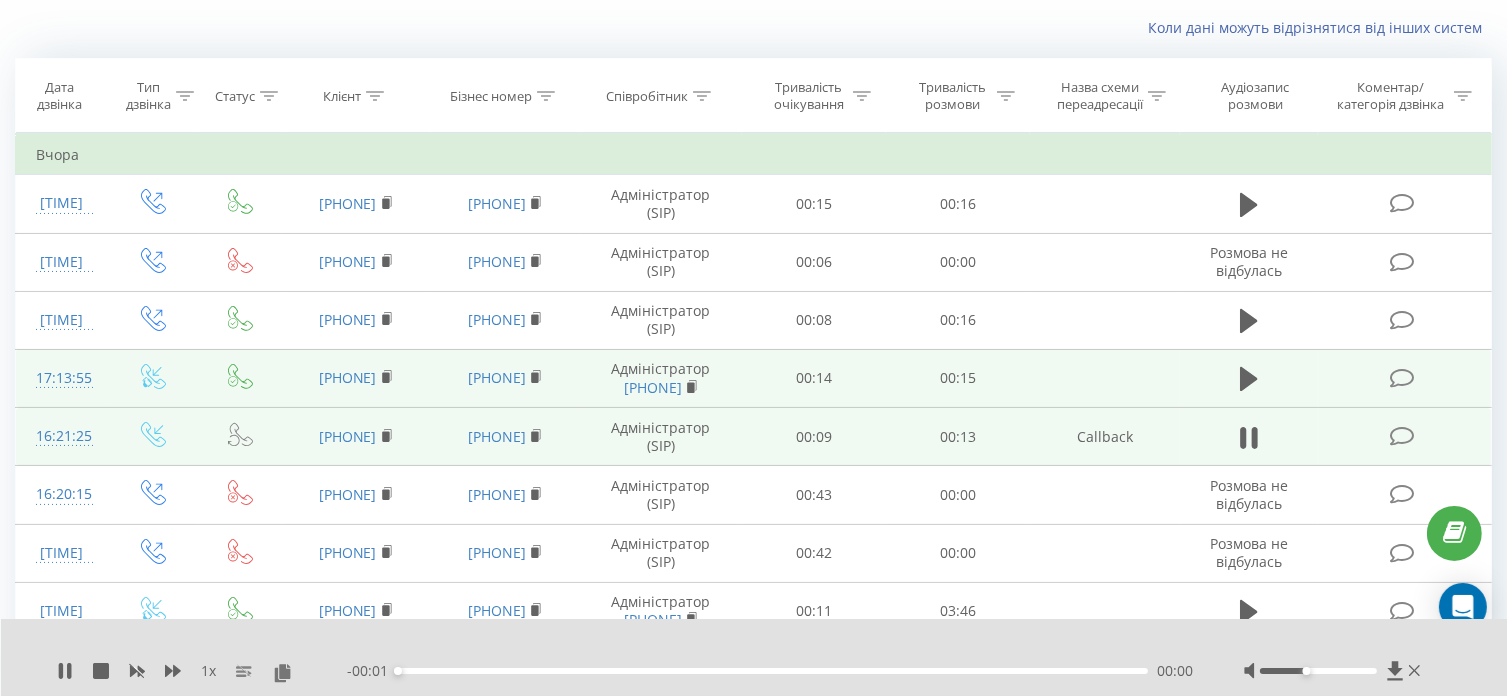 scroll, scrollTop: 120, scrollLeft: 0, axis: vertical 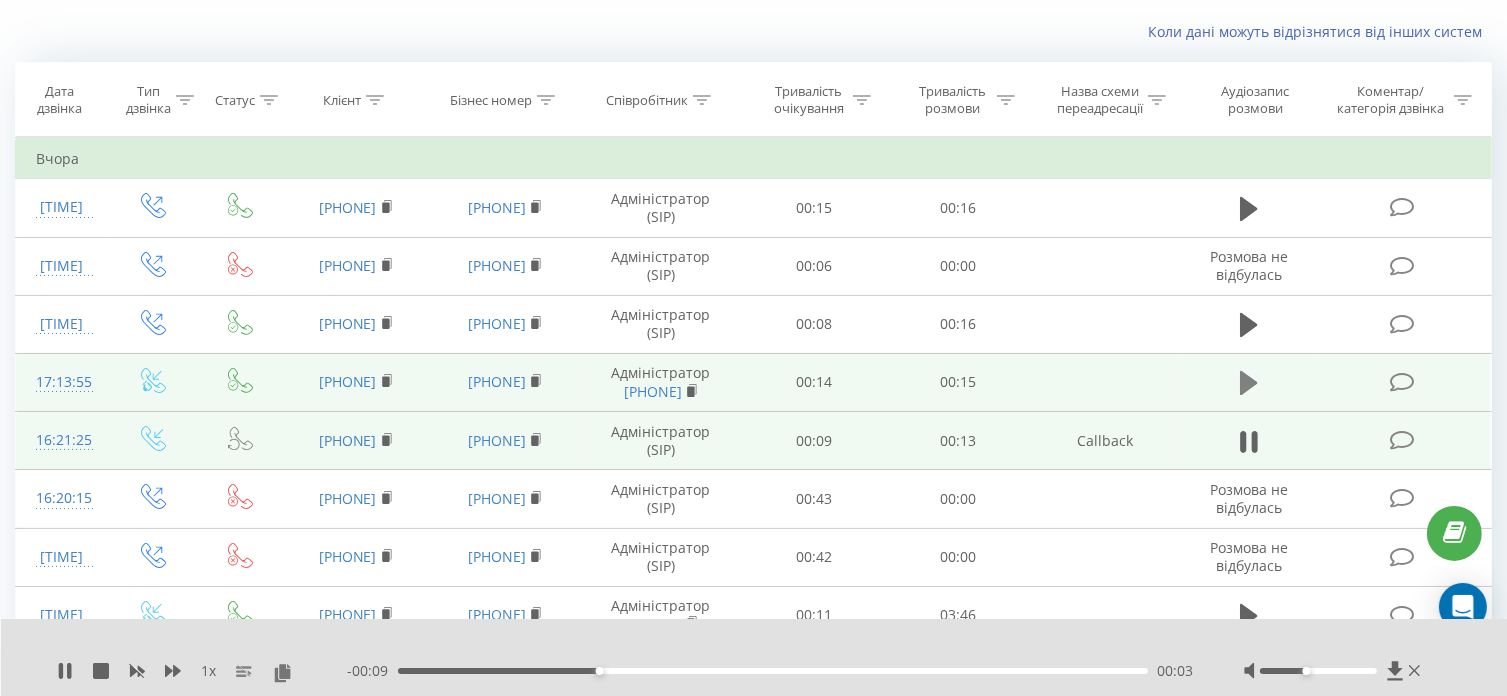 click 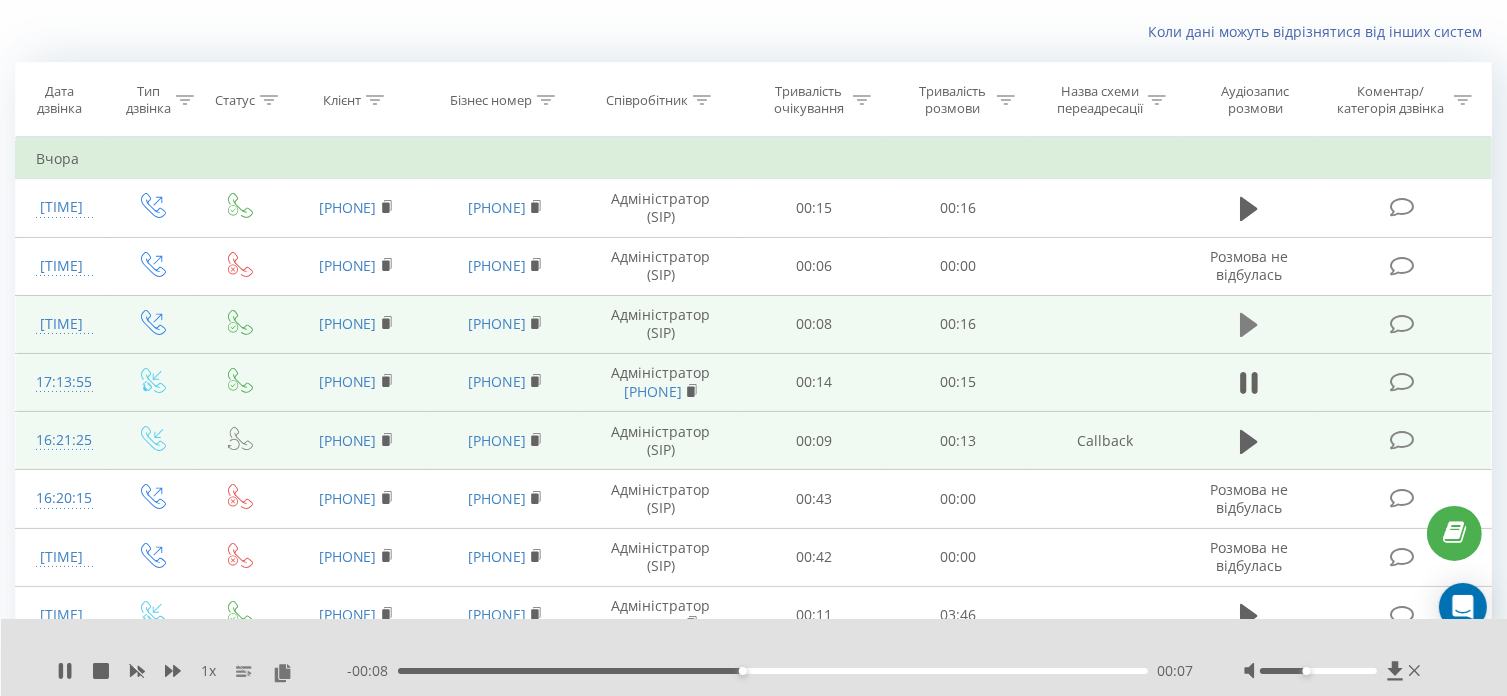 click 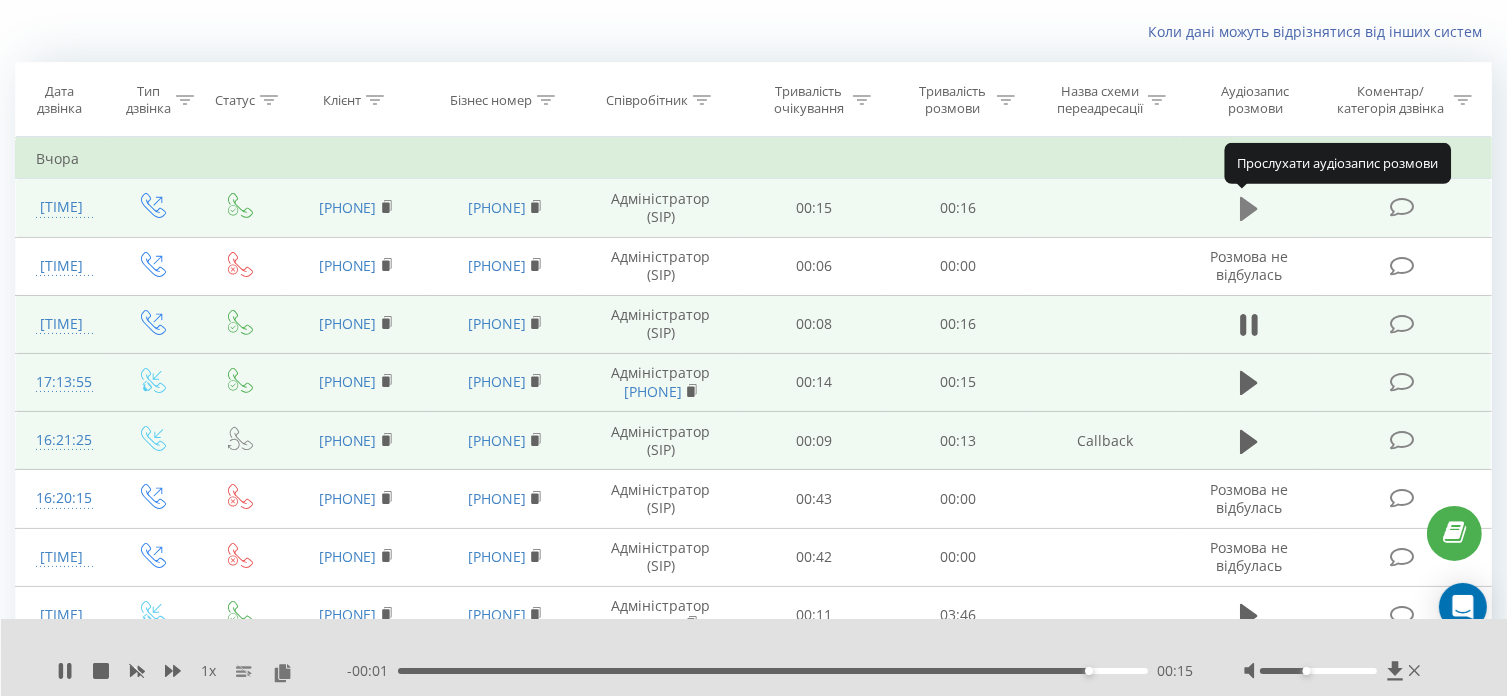 click 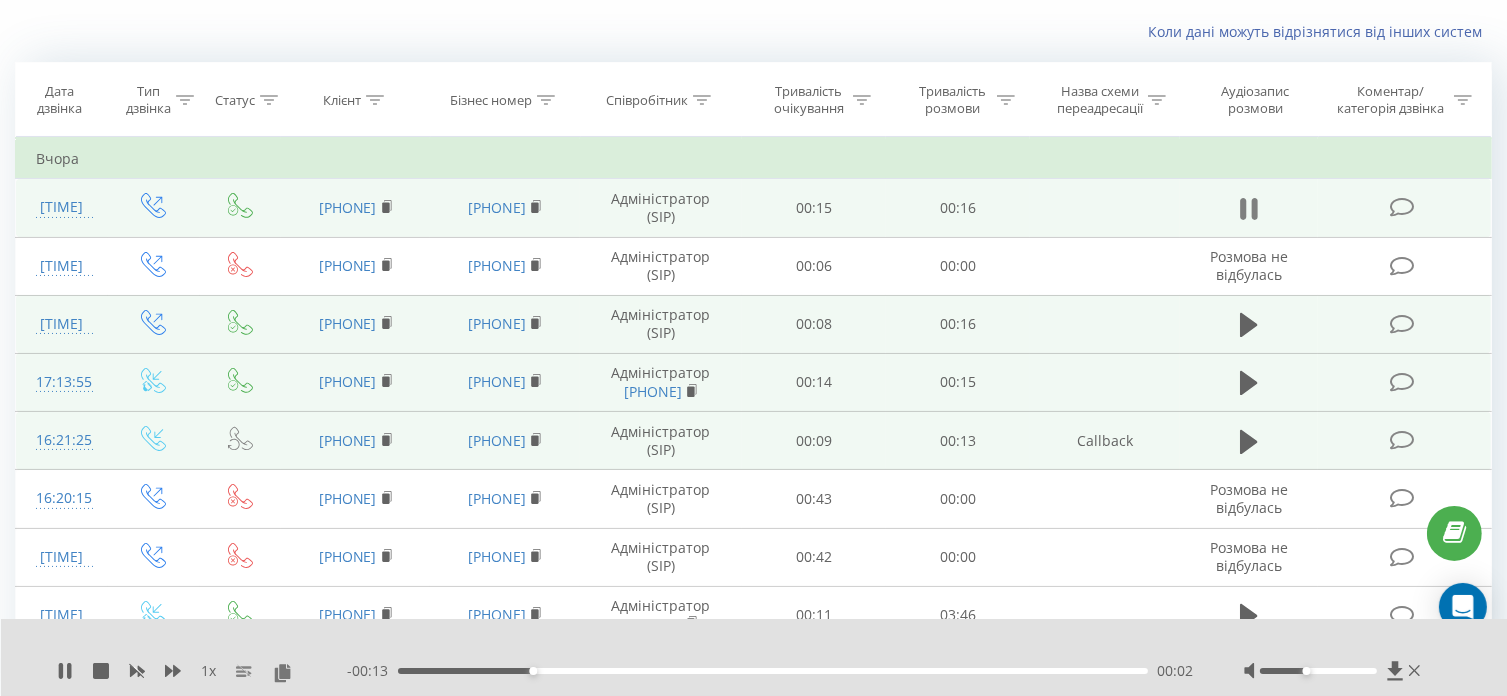 click 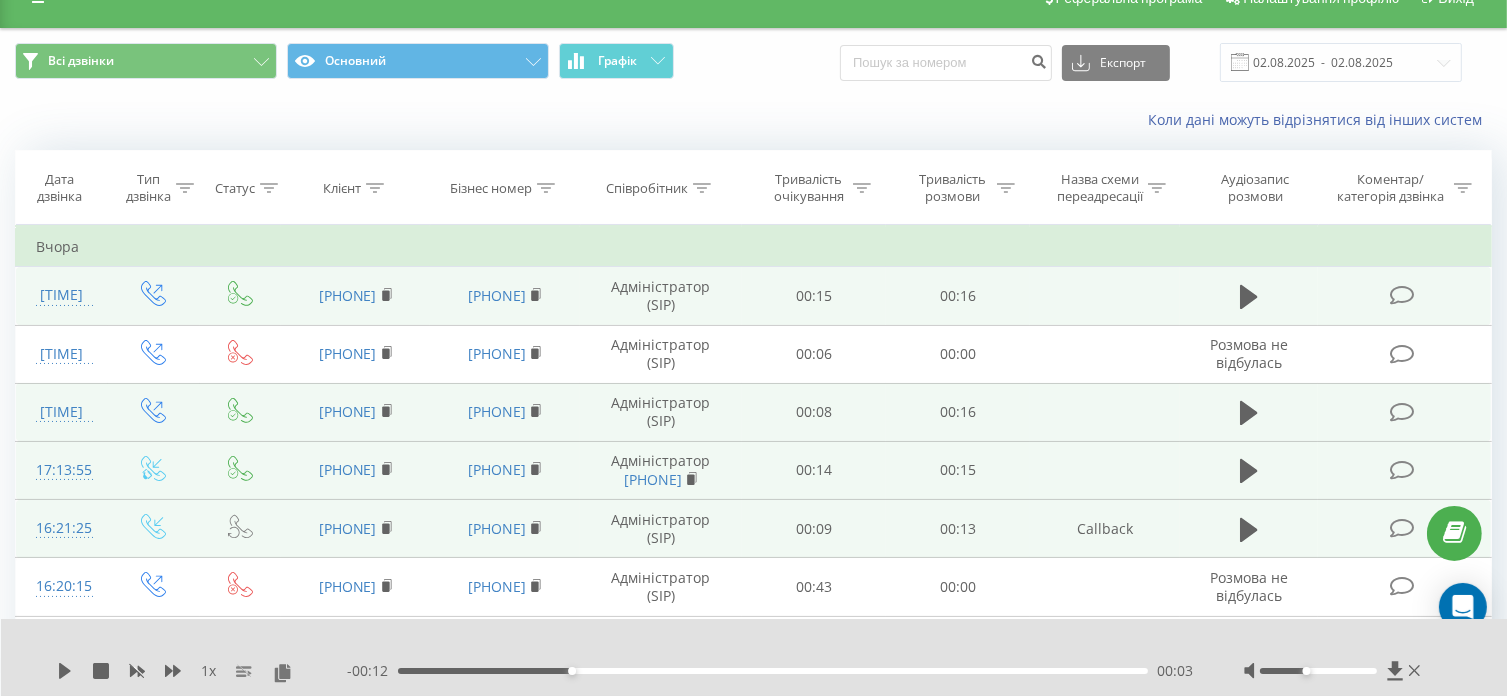 scroll, scrollTop: 0, scrollLeft: 0, axis: both 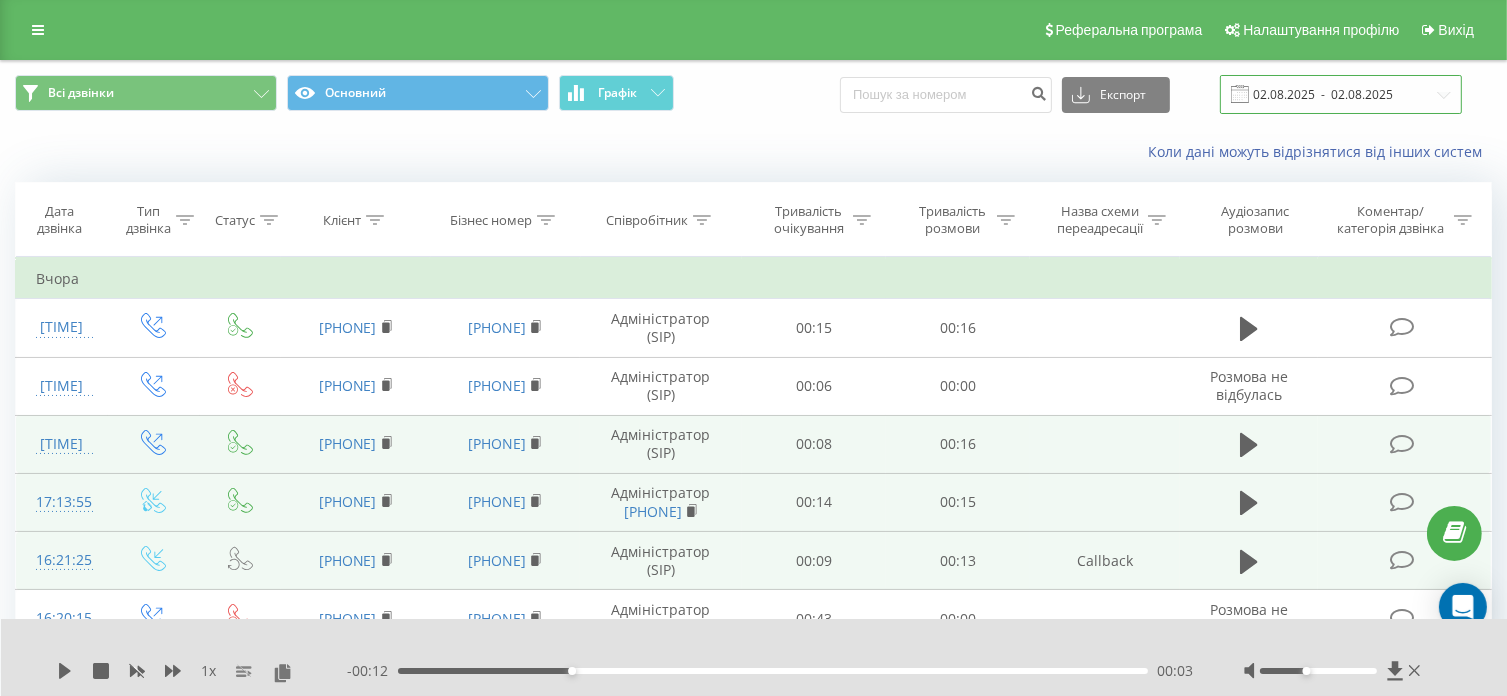click on "02.08.2025  -  02.08.2025" at bounding box center [1341, 94] 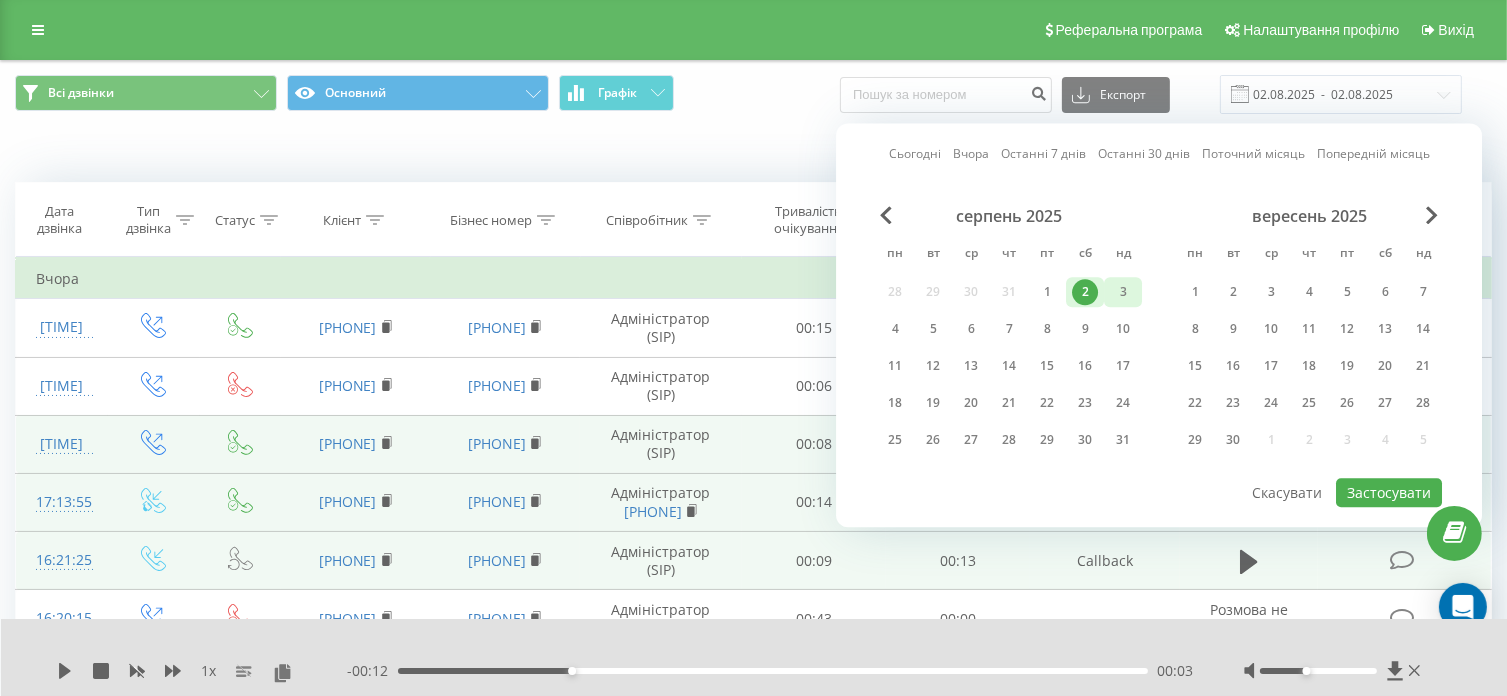 click on "3" at bounding box center [1123, 292] 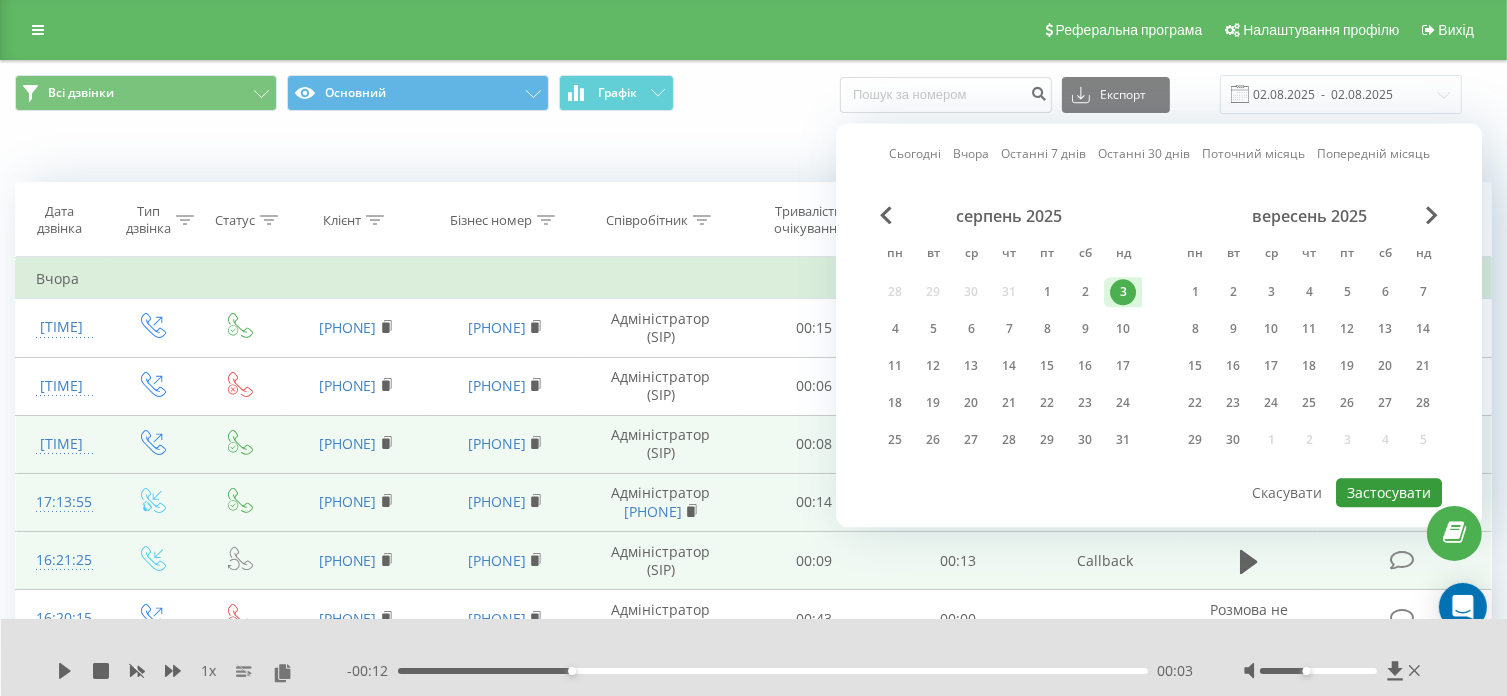 click on "Застосувати" at bounding box center (1389, 492) 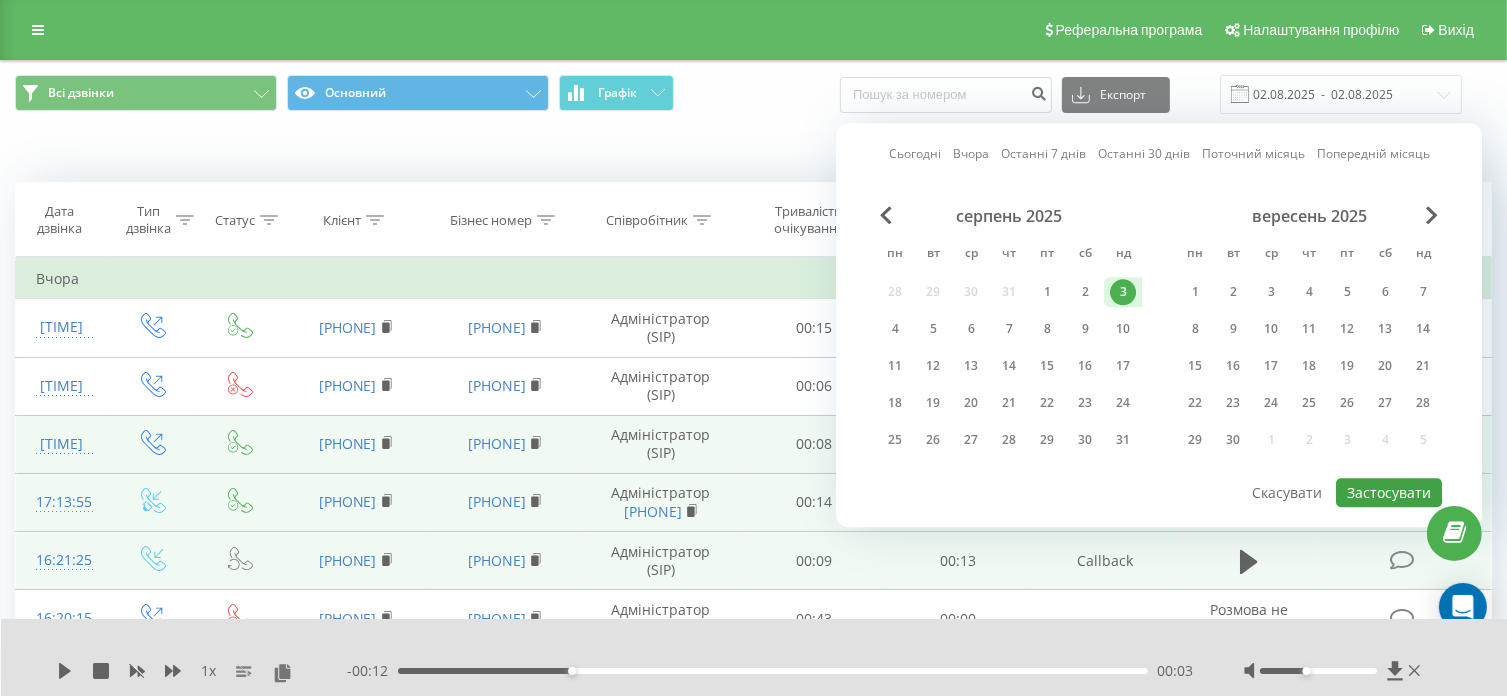 type on "03.08.2025  -  03.08.2025" 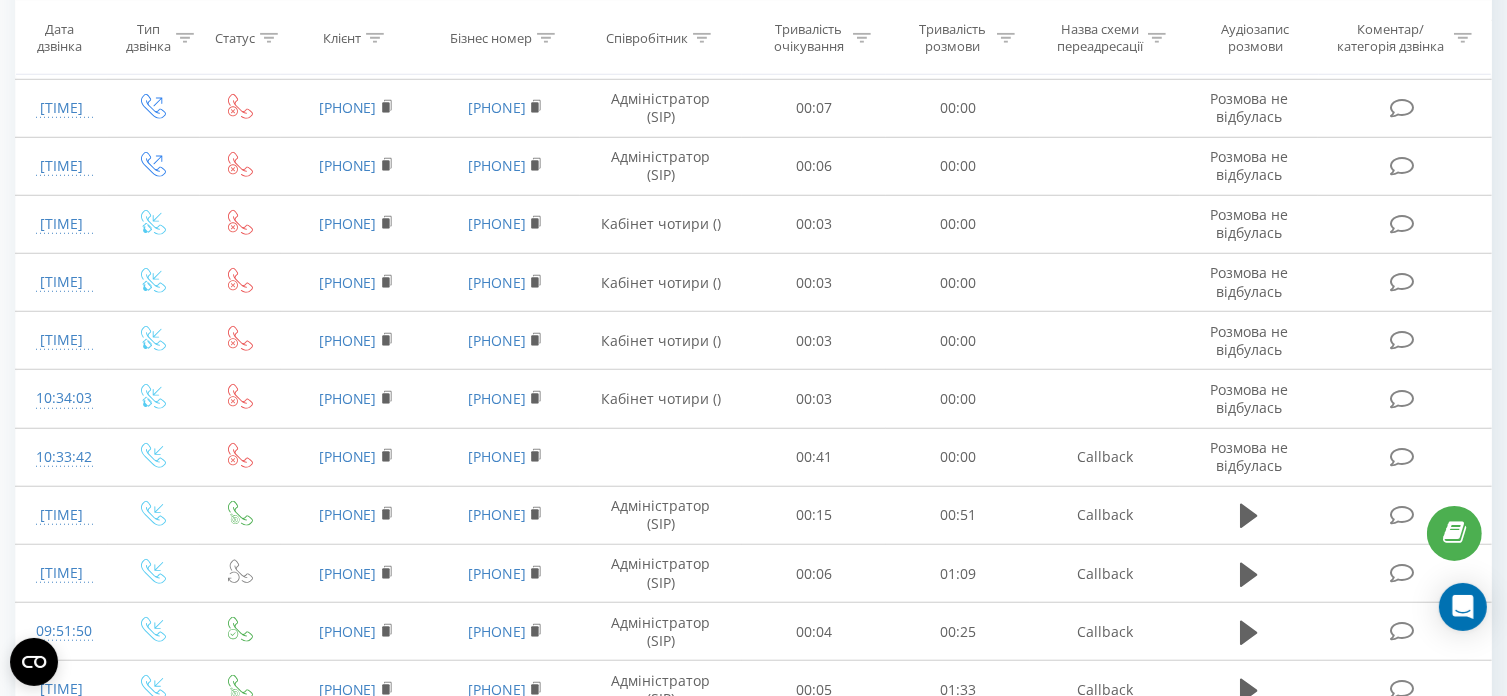 scroll, scrollTop: 1823, scrollLeft: 0, axis: vertical 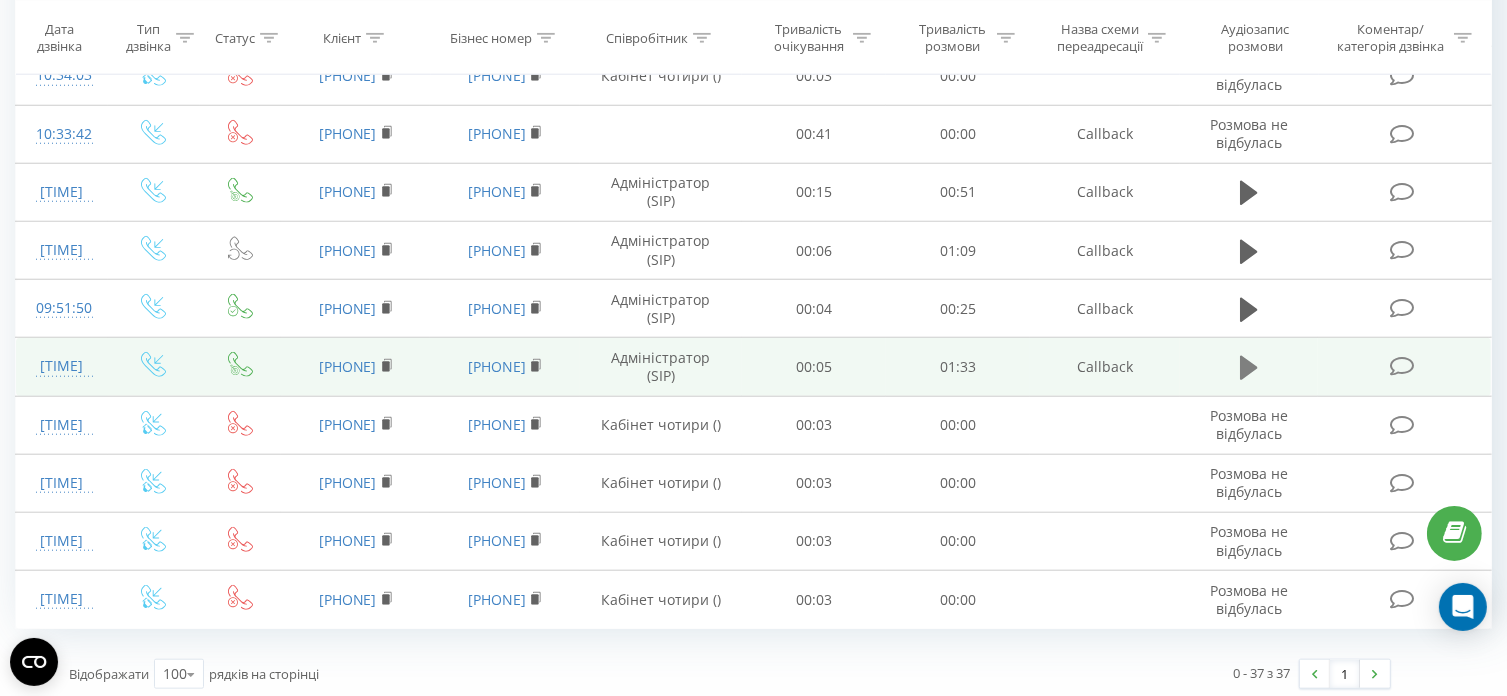 click 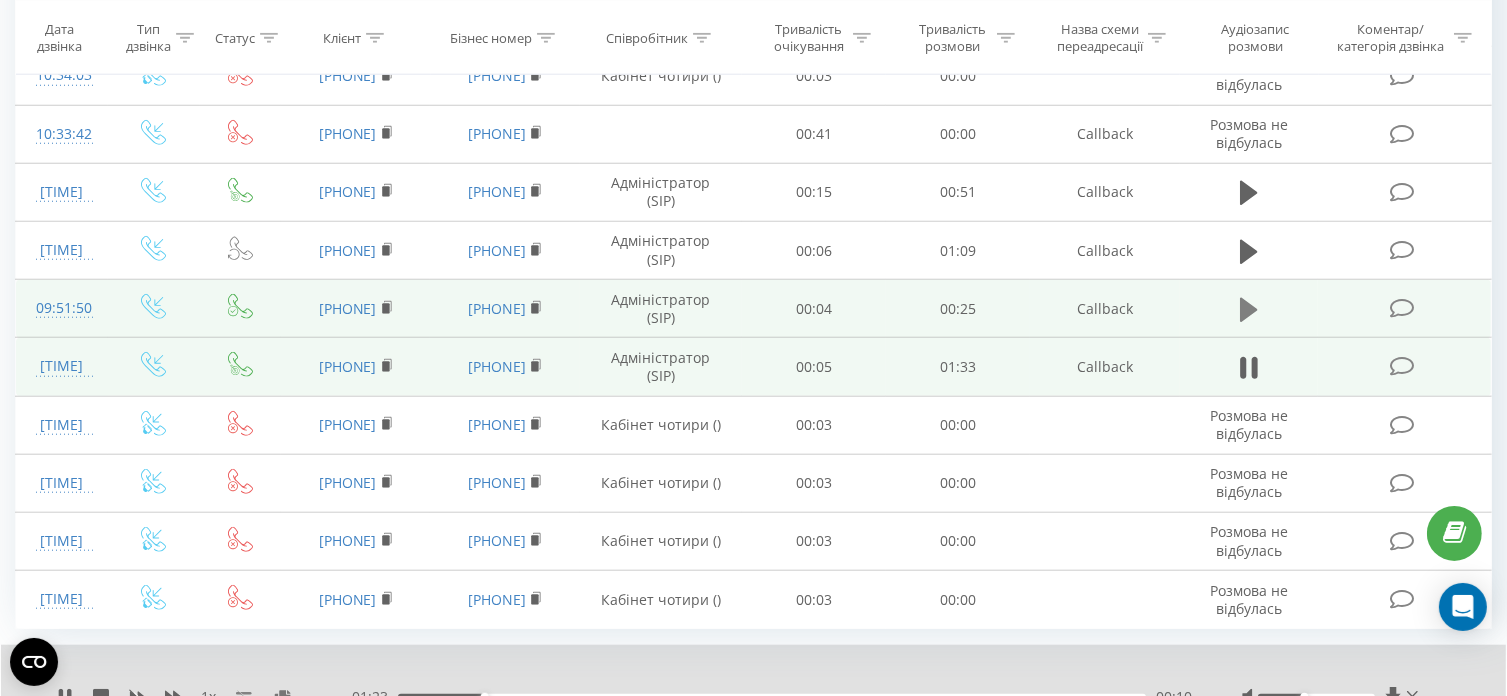 click 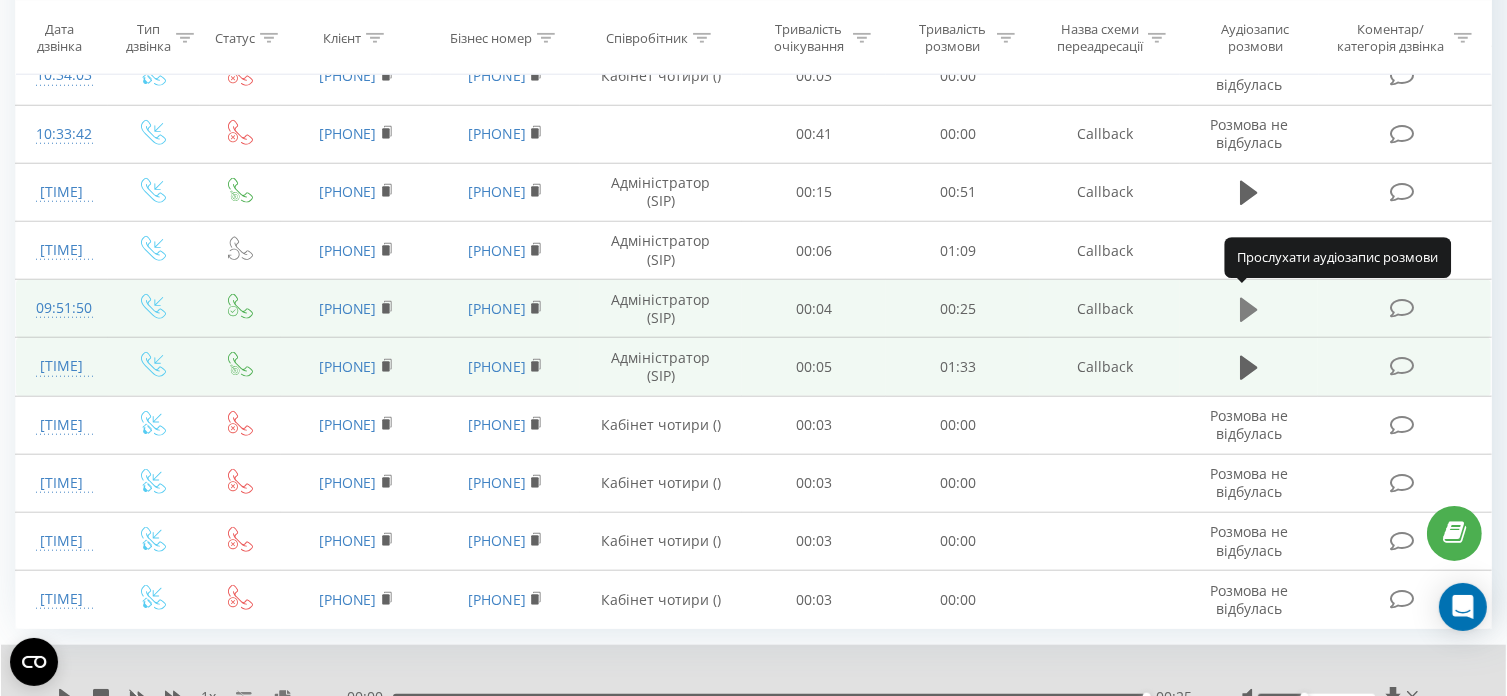 click 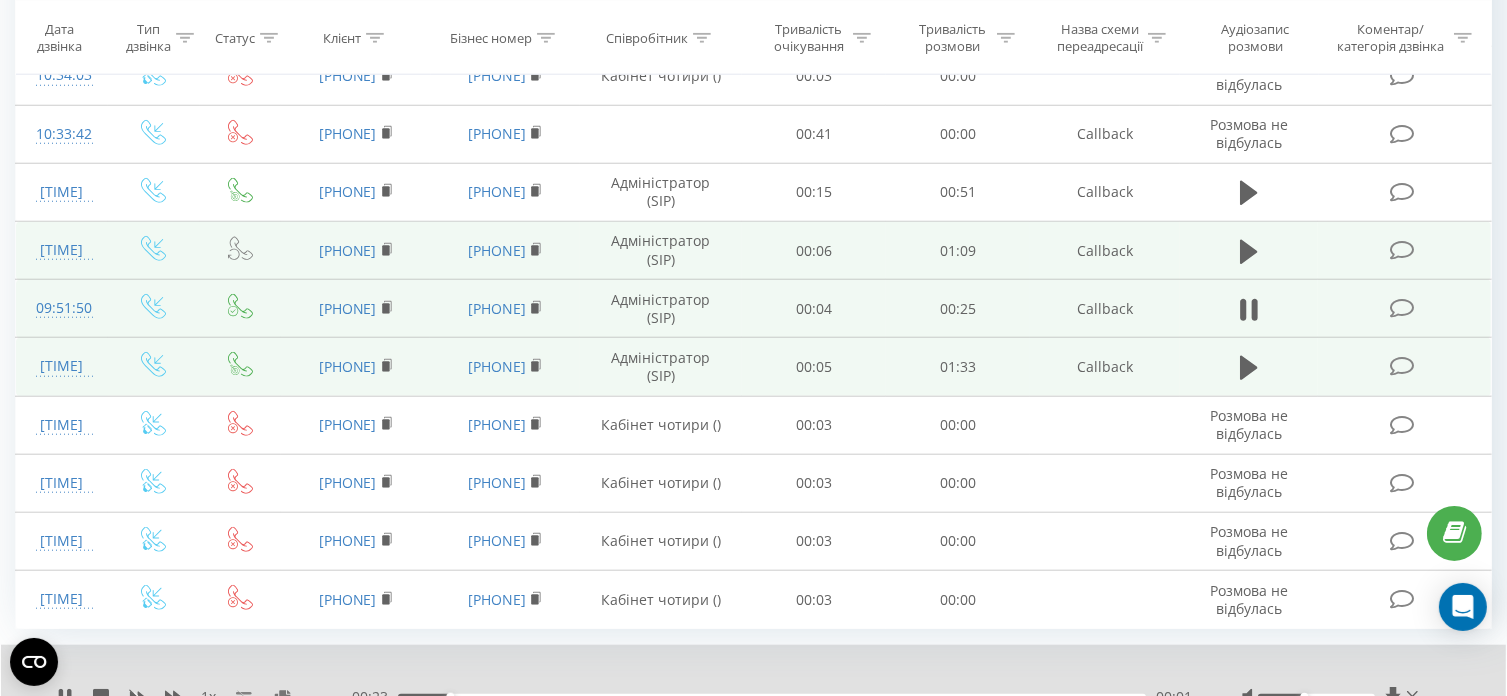 click at bounding box center (1249, 251) 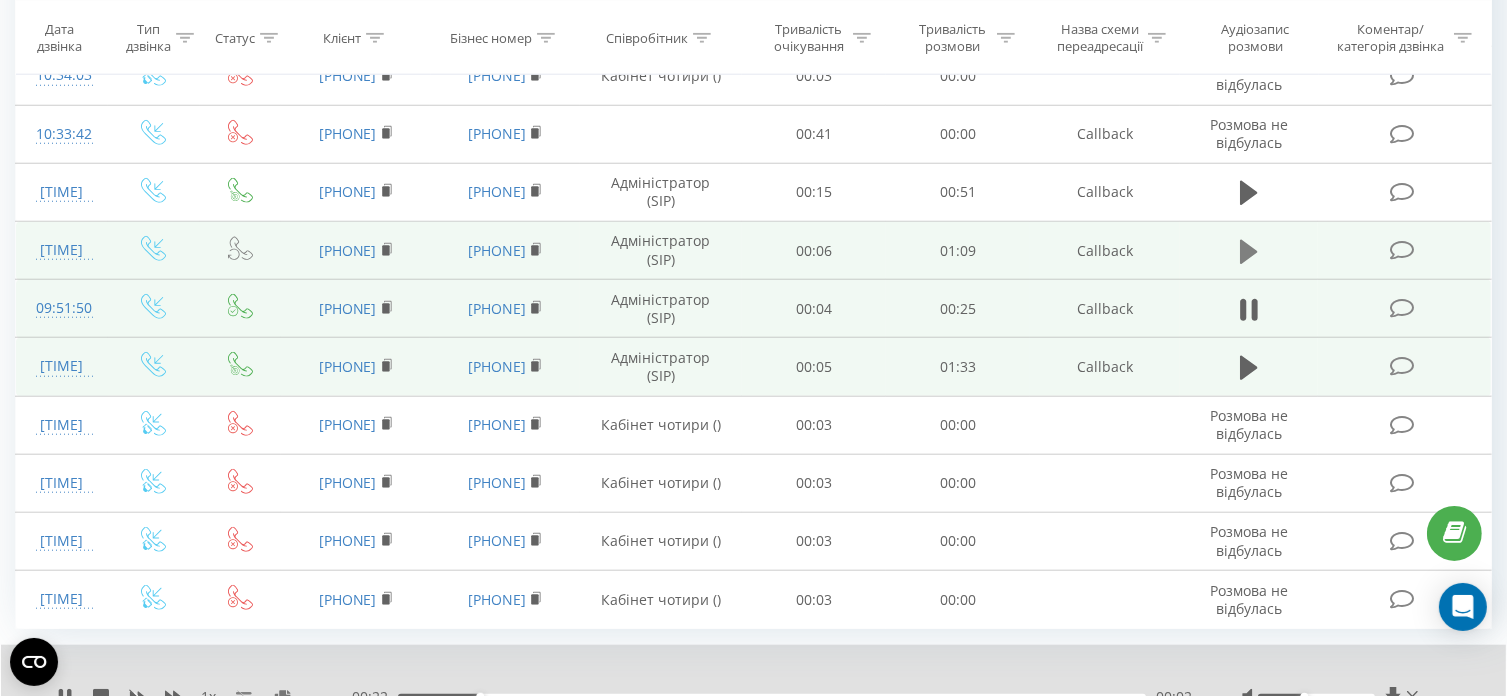 click 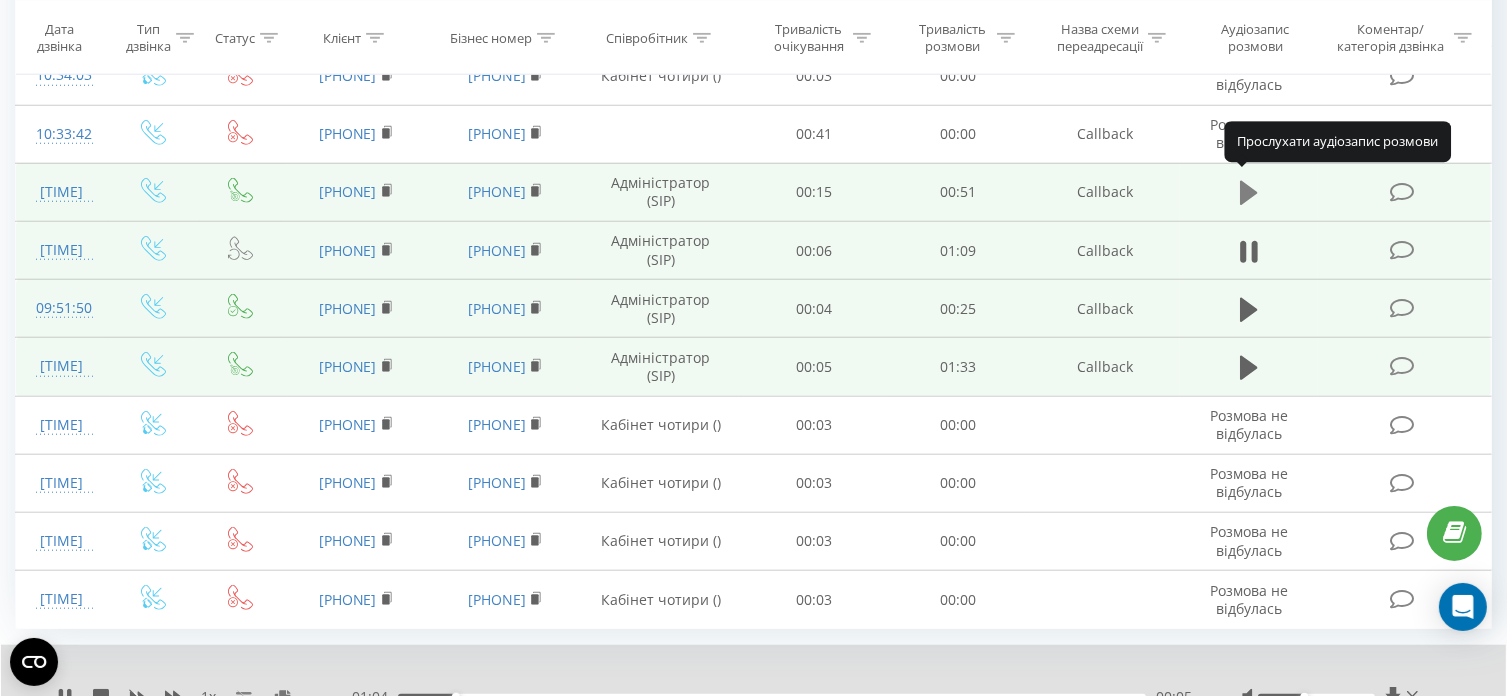 click 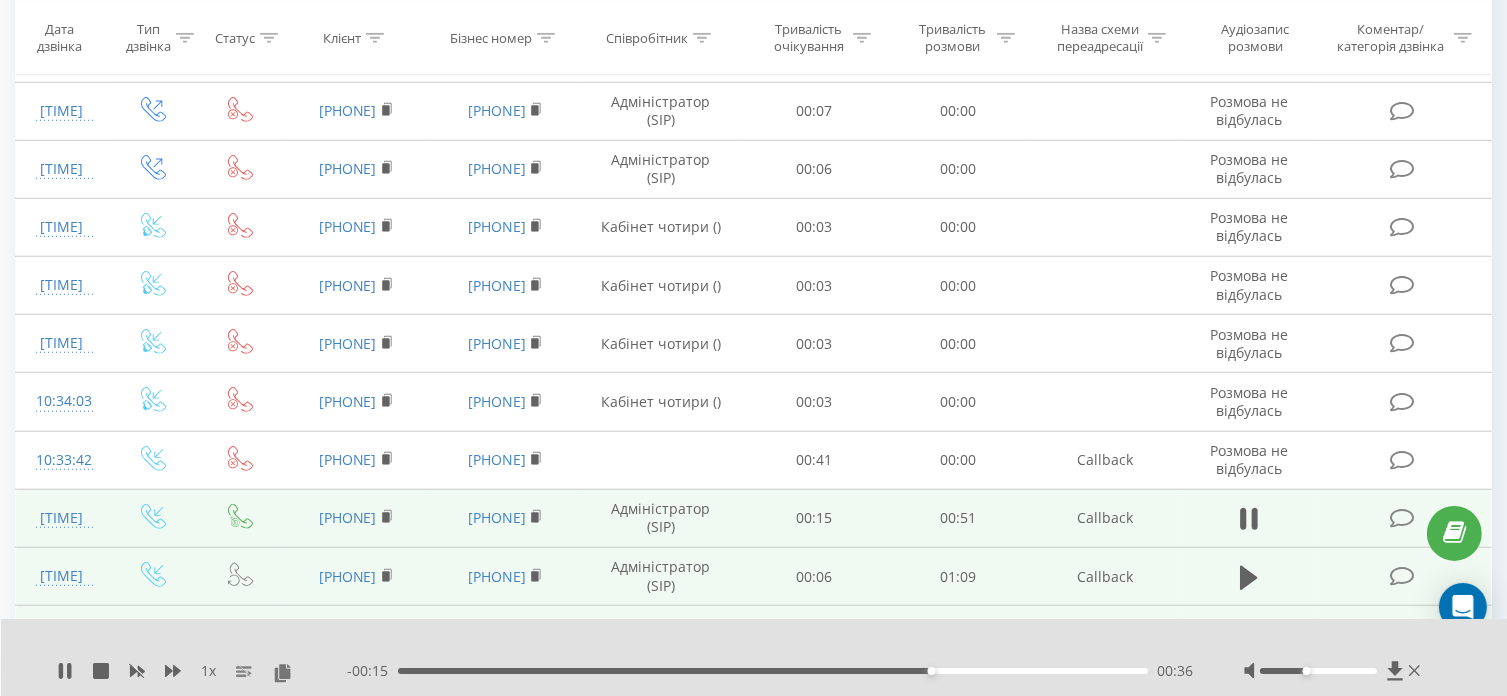 scroll, scrollTop: 1323, scrollLeft: 0, axis: vertical 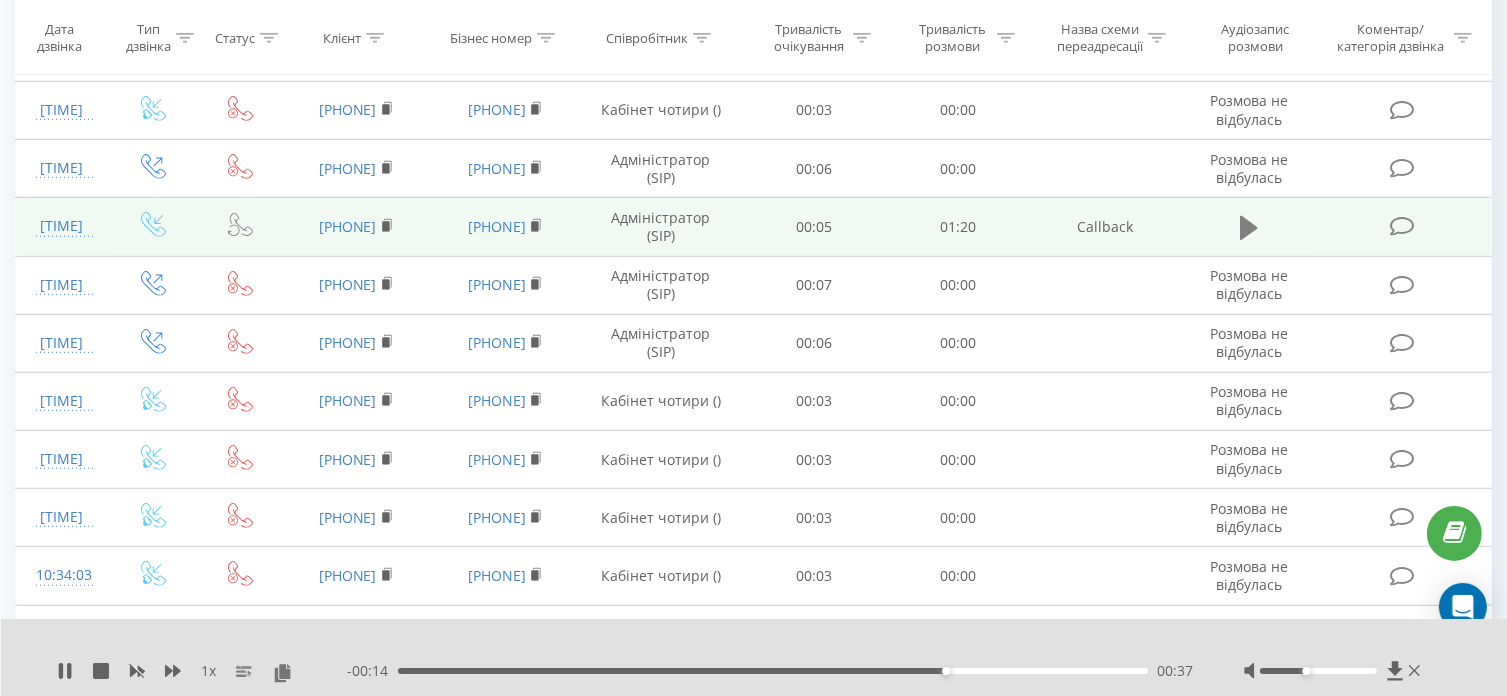 click 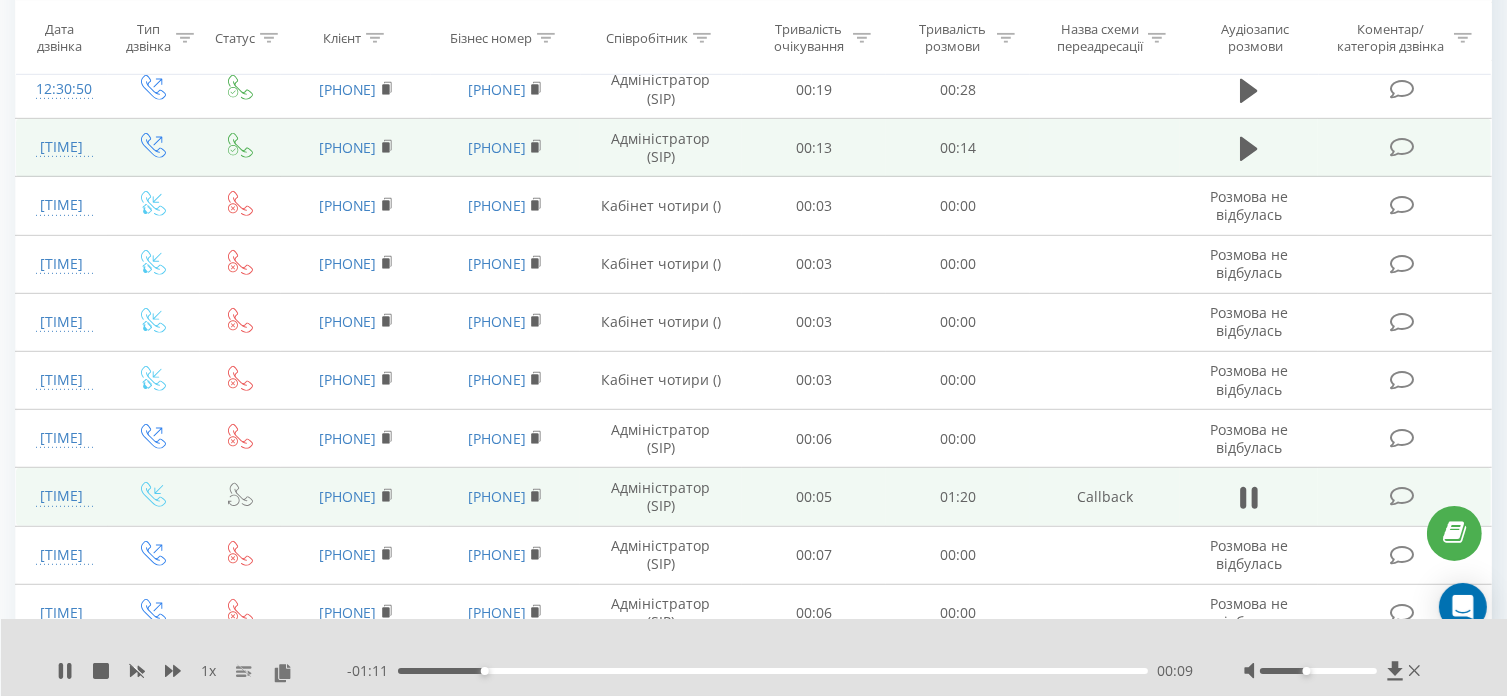 scroll, scrollTop: 1023, scrollLeft: 0, axis: vertical 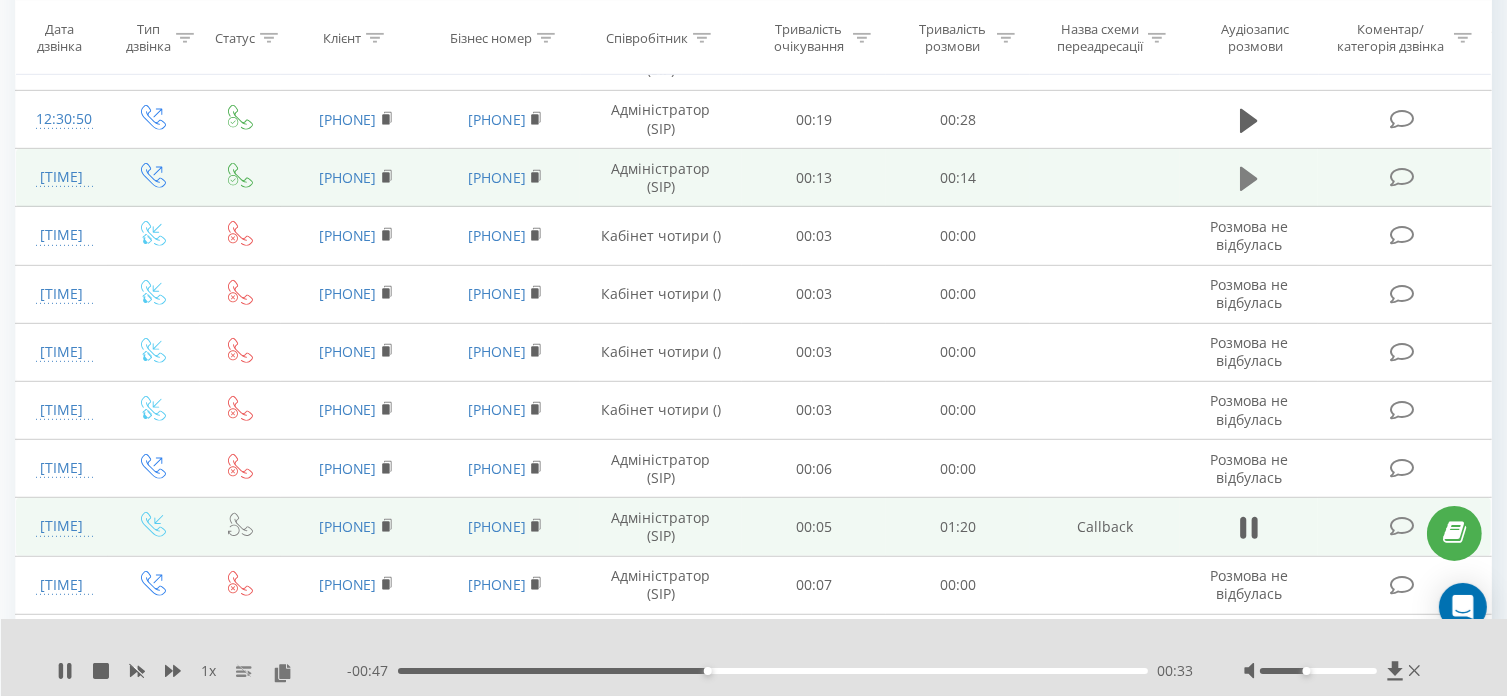 click at bounding box center (1249, 179) 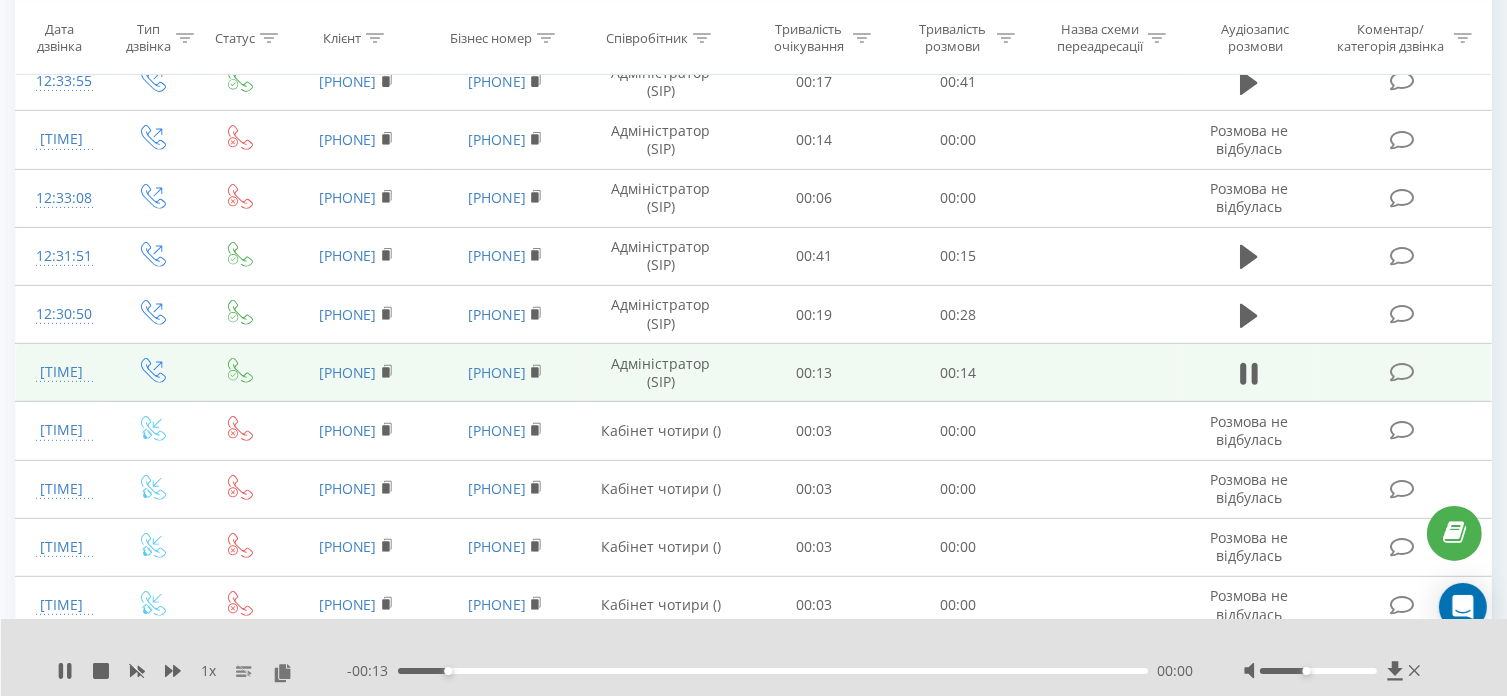 scroll, scrollTop: 823, scrollLeft: 0, axis: vertical 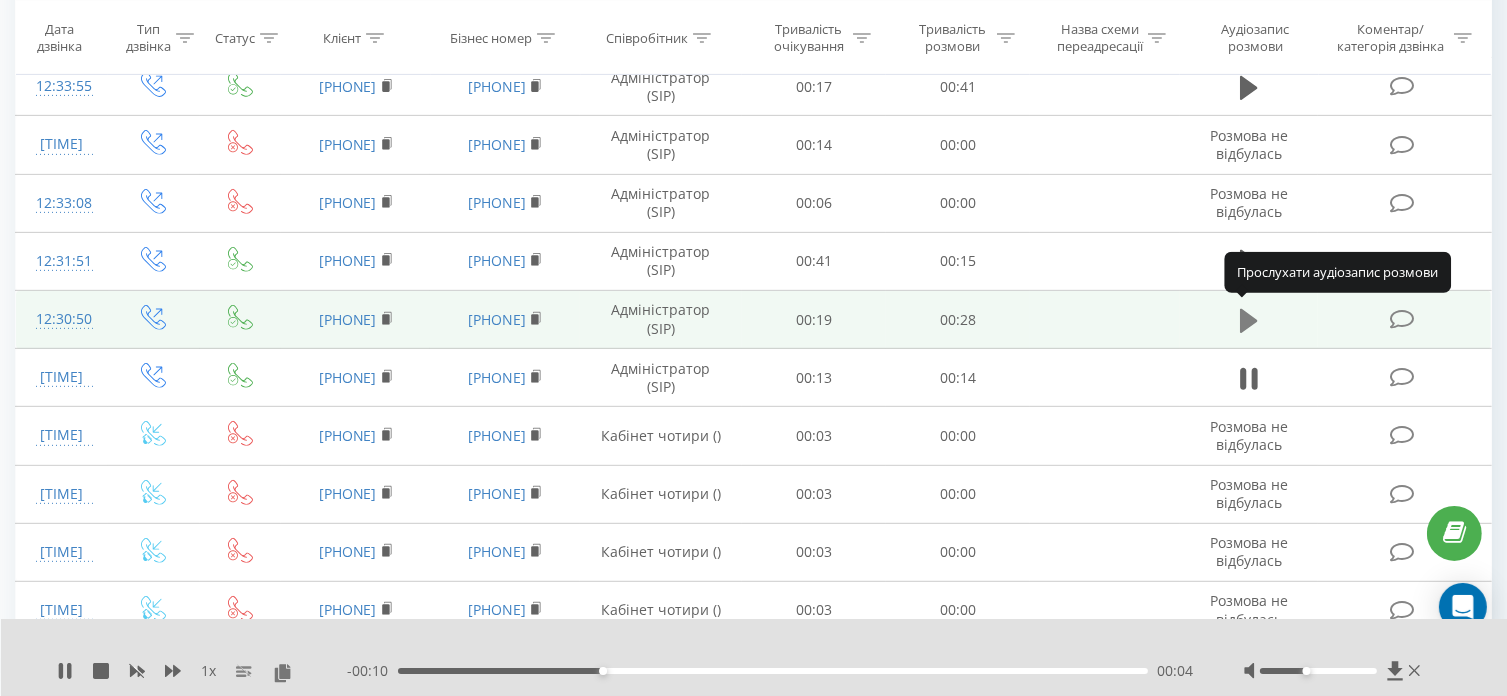 click 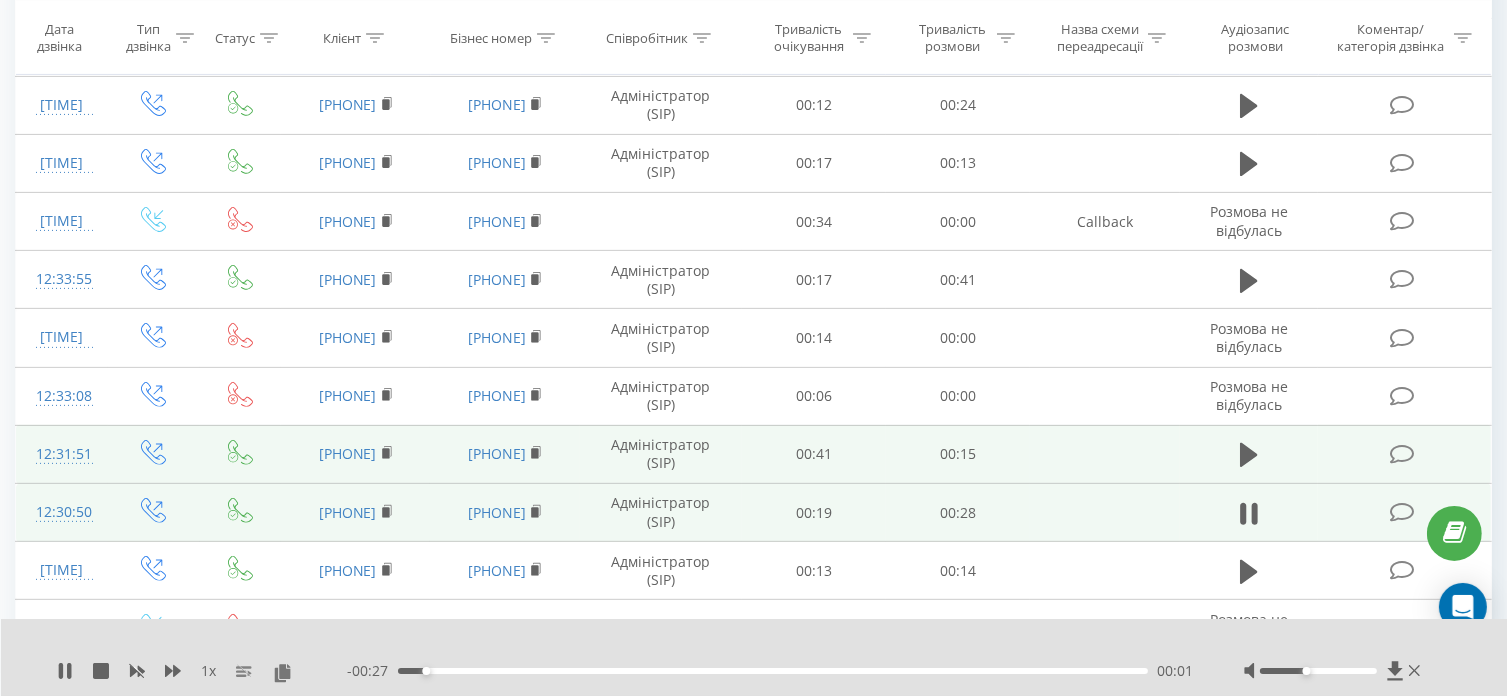 scroll, scrollTop: 623, scrollLeft: 0, axis: vertical 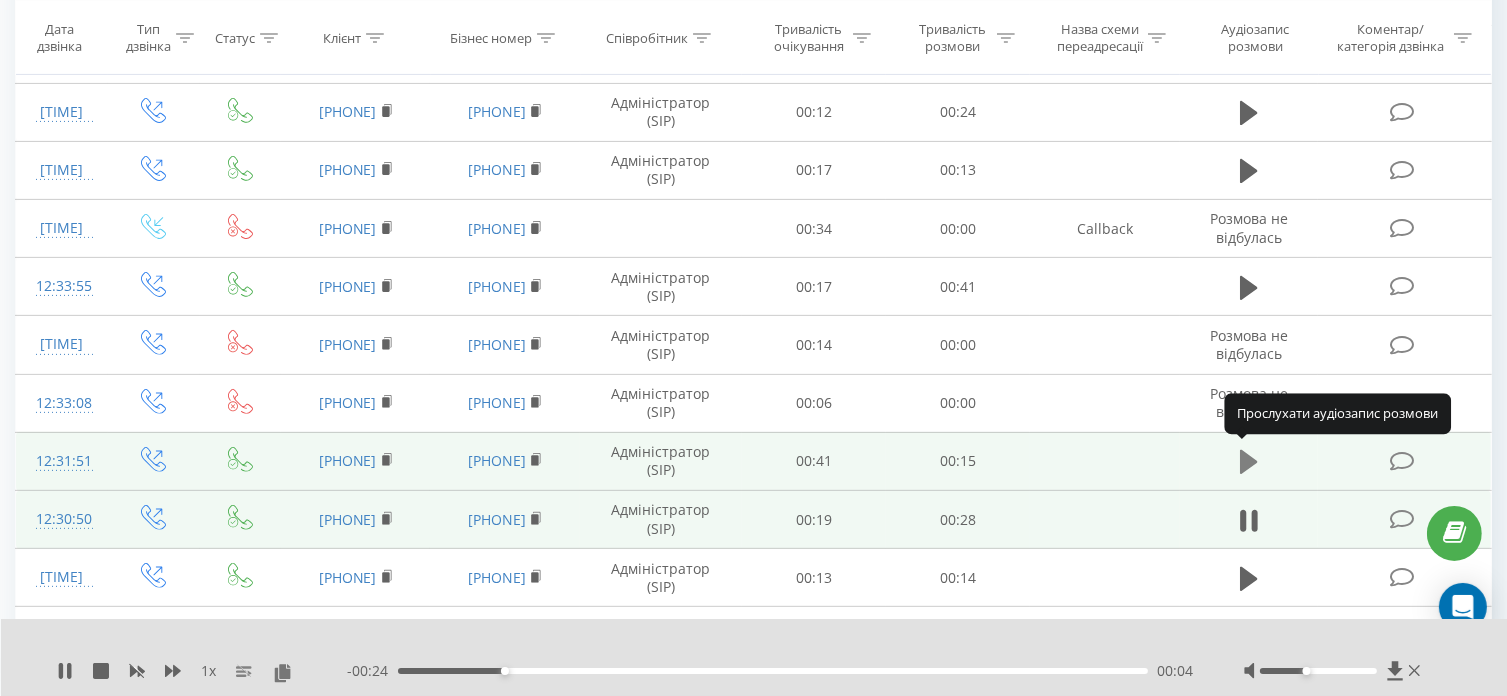 click 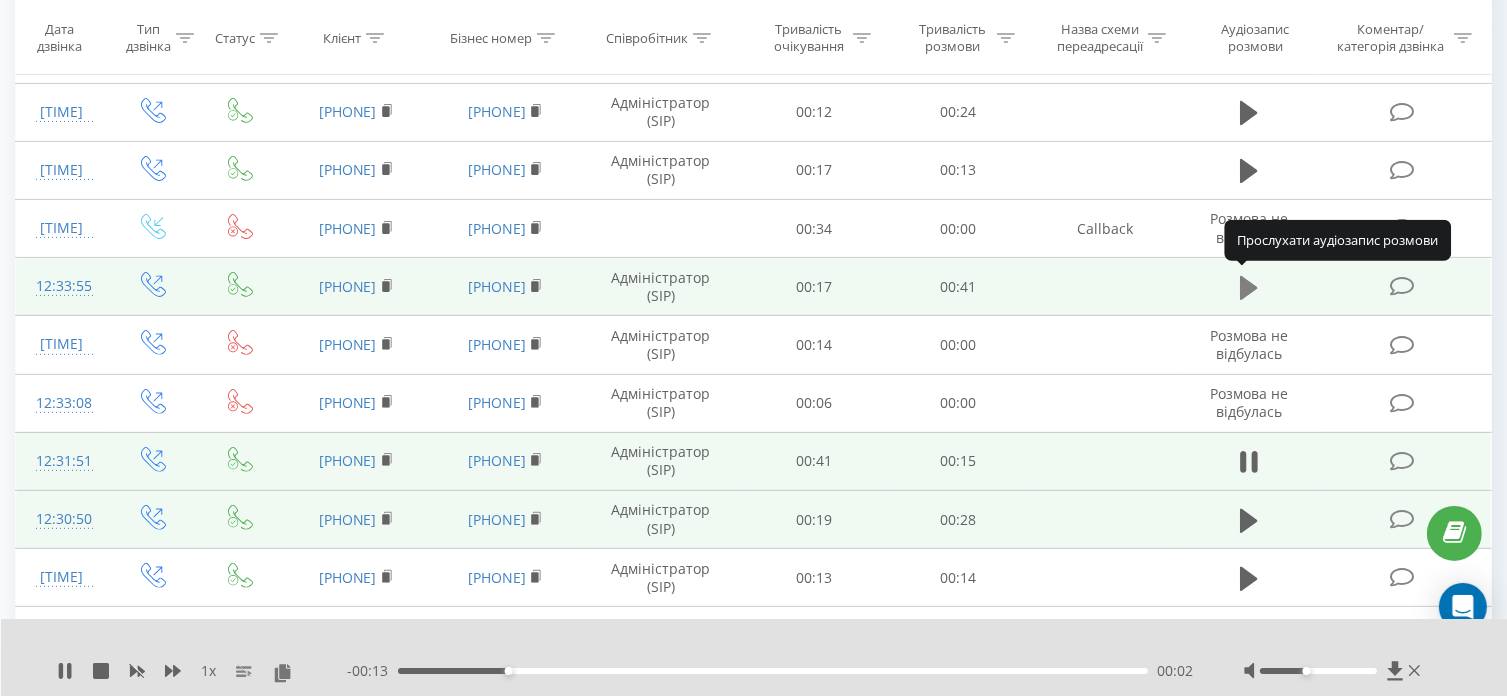click 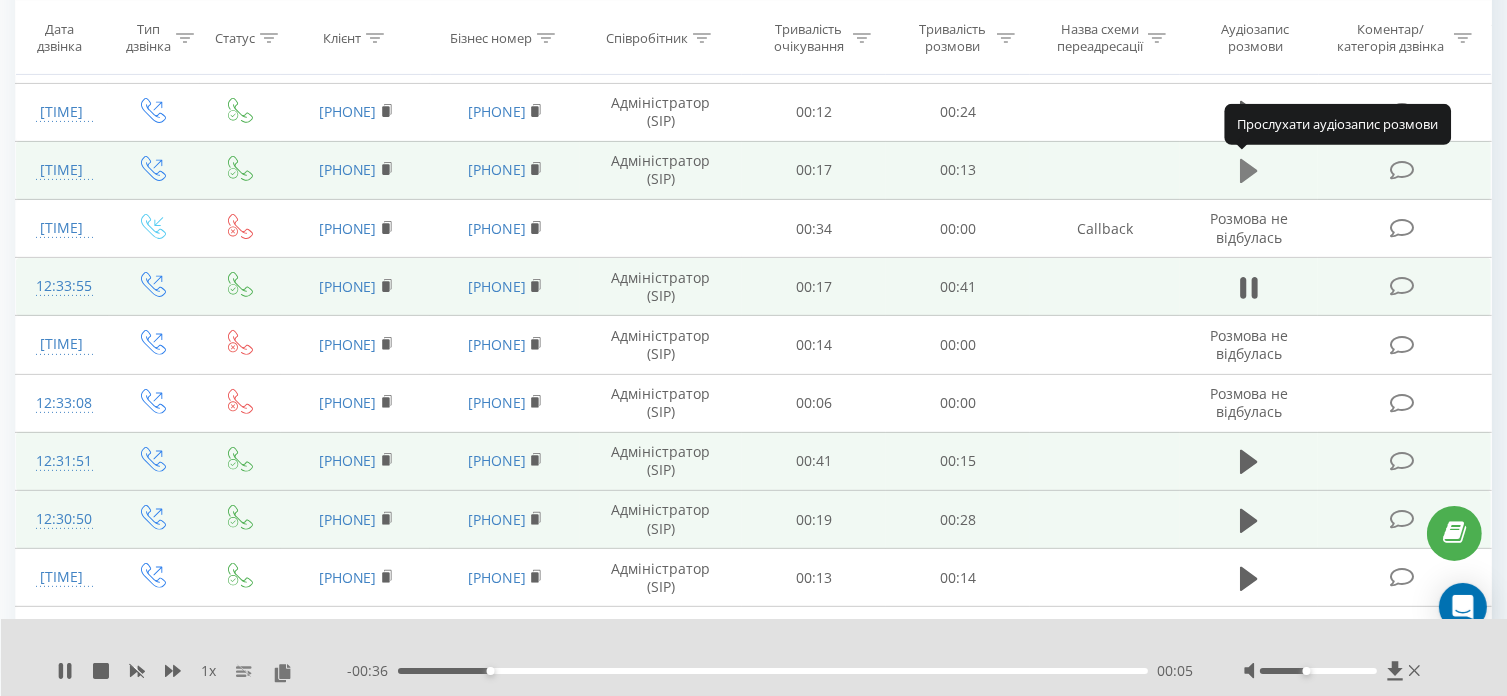 click 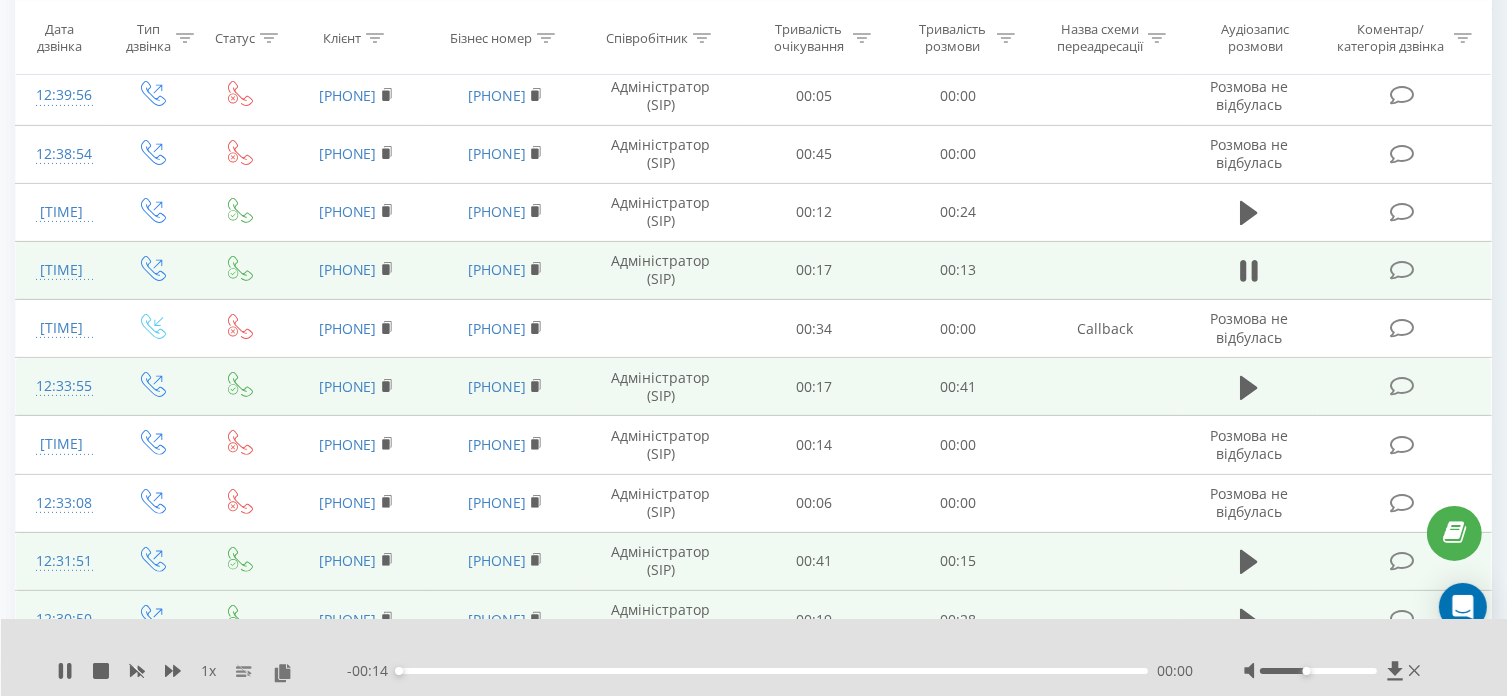 scroll, scrollTop: 423, scrollLeft: 0, axis: vertical 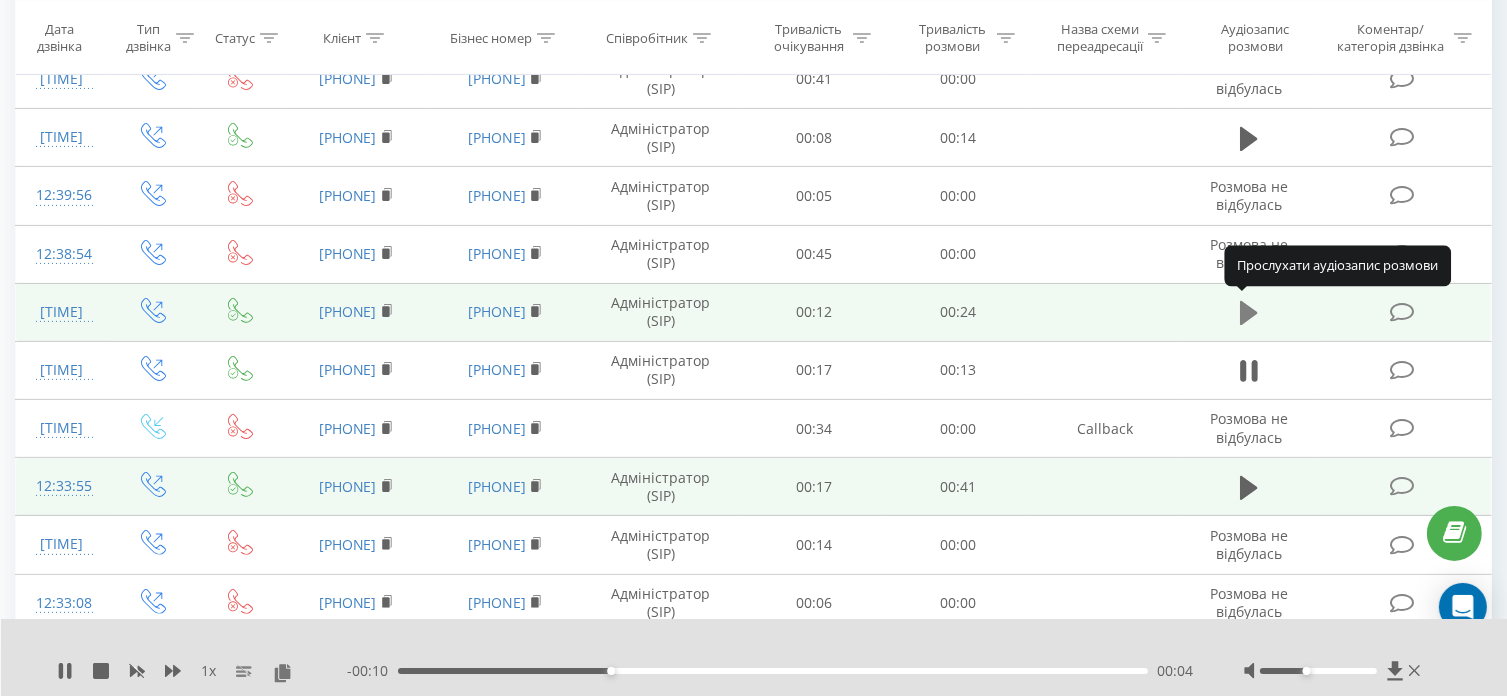 click 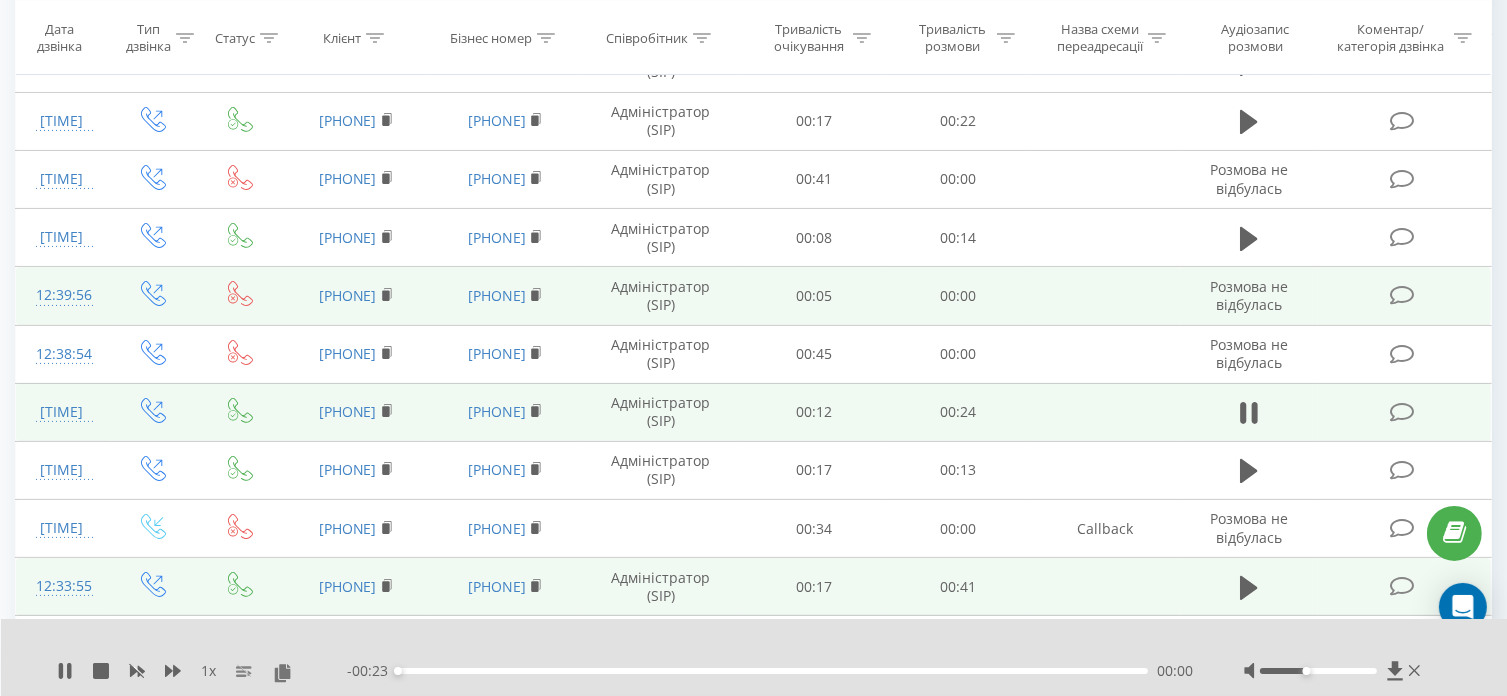 scroll, scrollTop: 223, scrollLeft: 0, axis: vertical 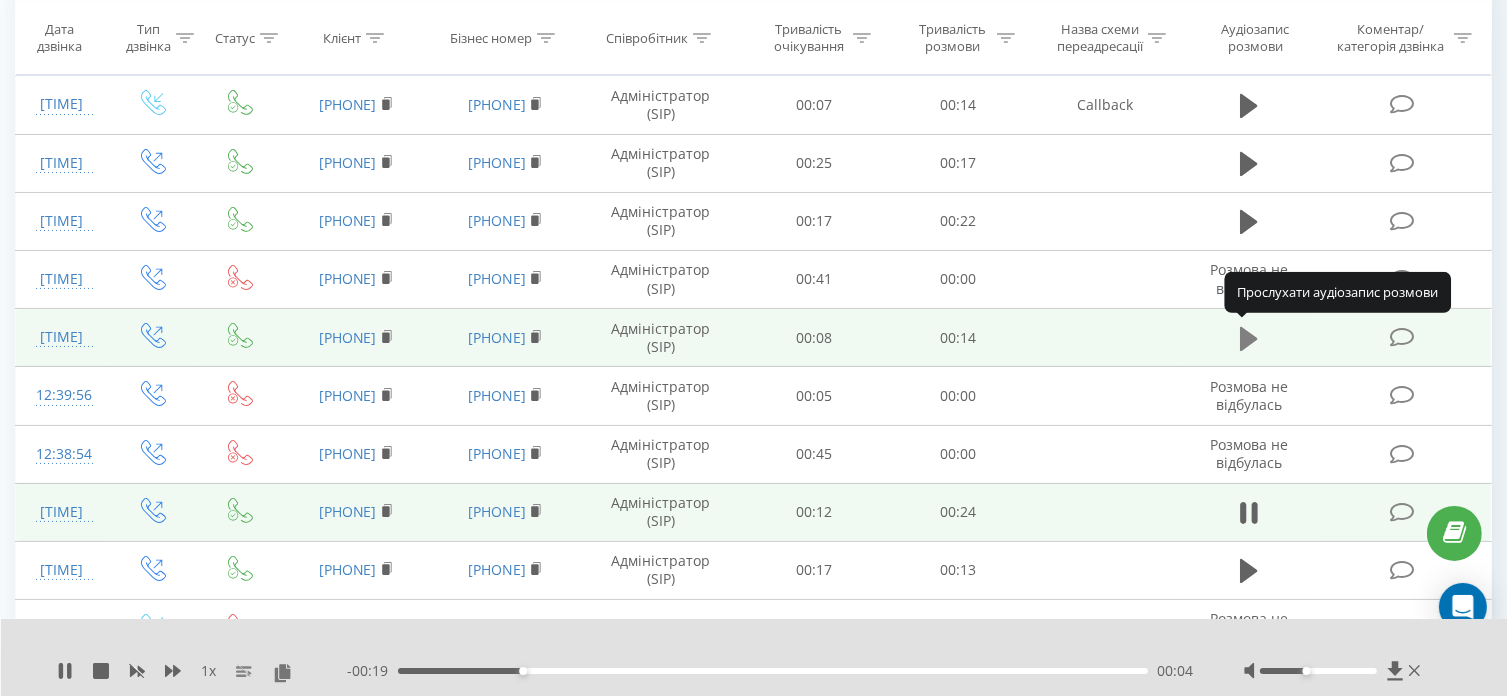 click 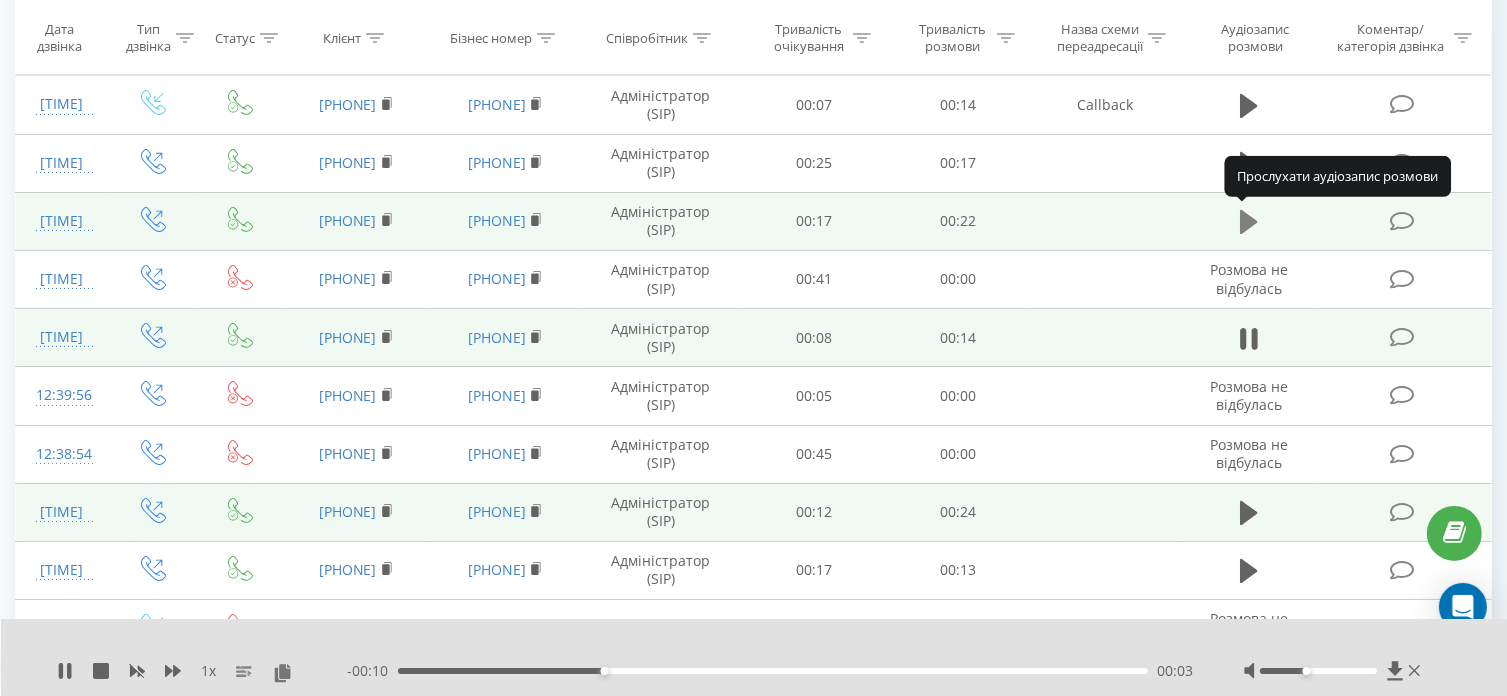 click 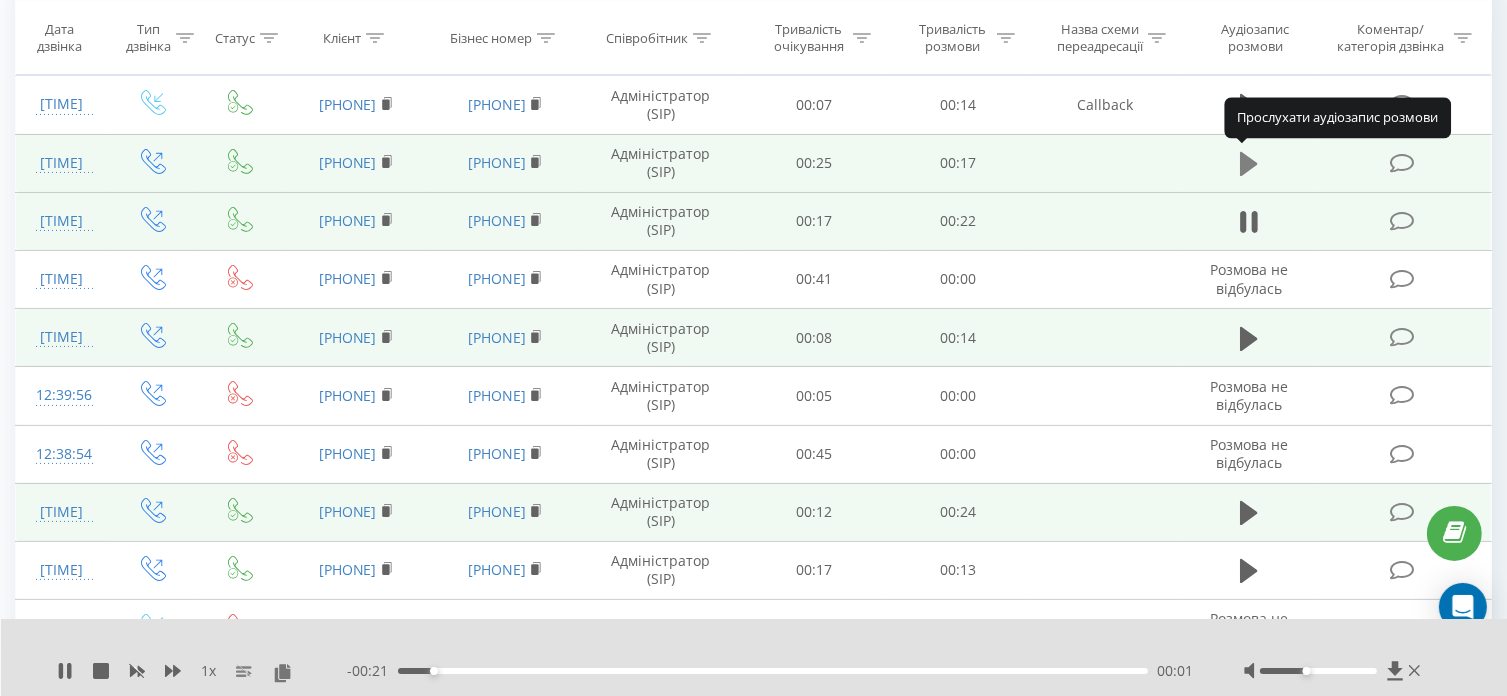 click 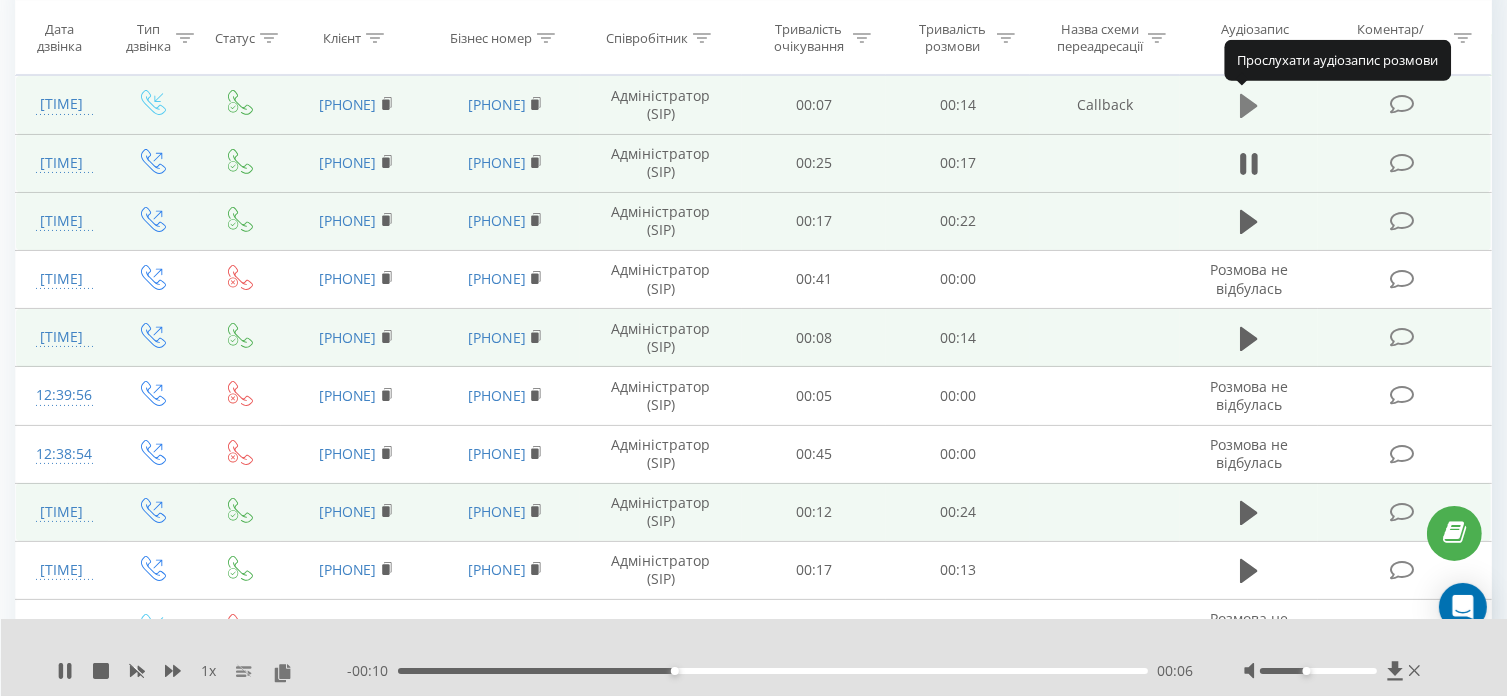 click 